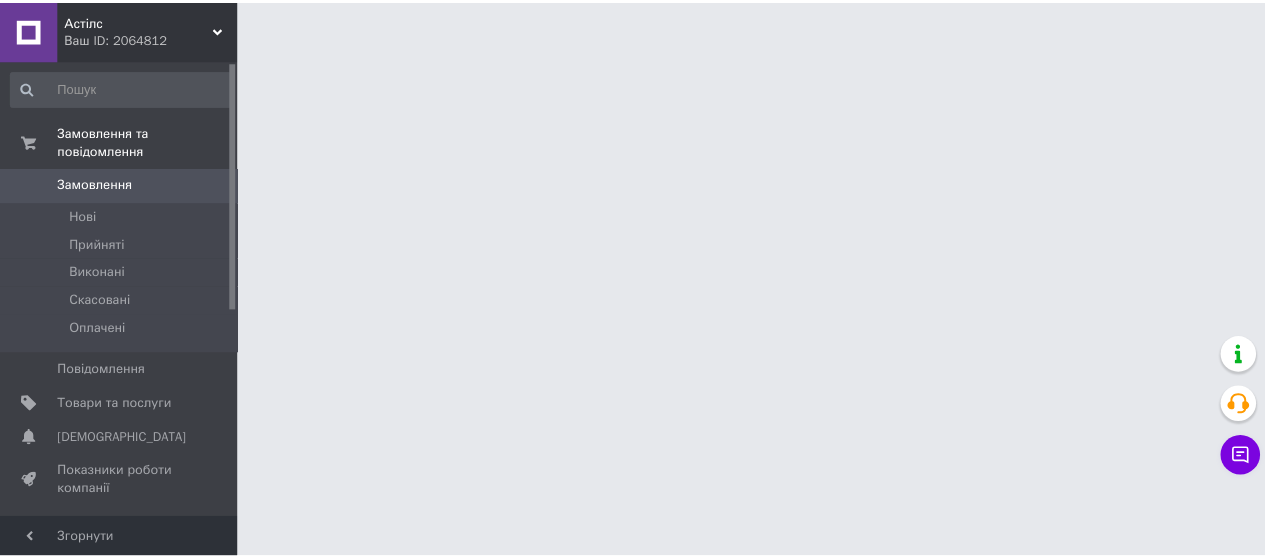 scroll, scrollTop: 0, scrollLeft: 0, axis: both 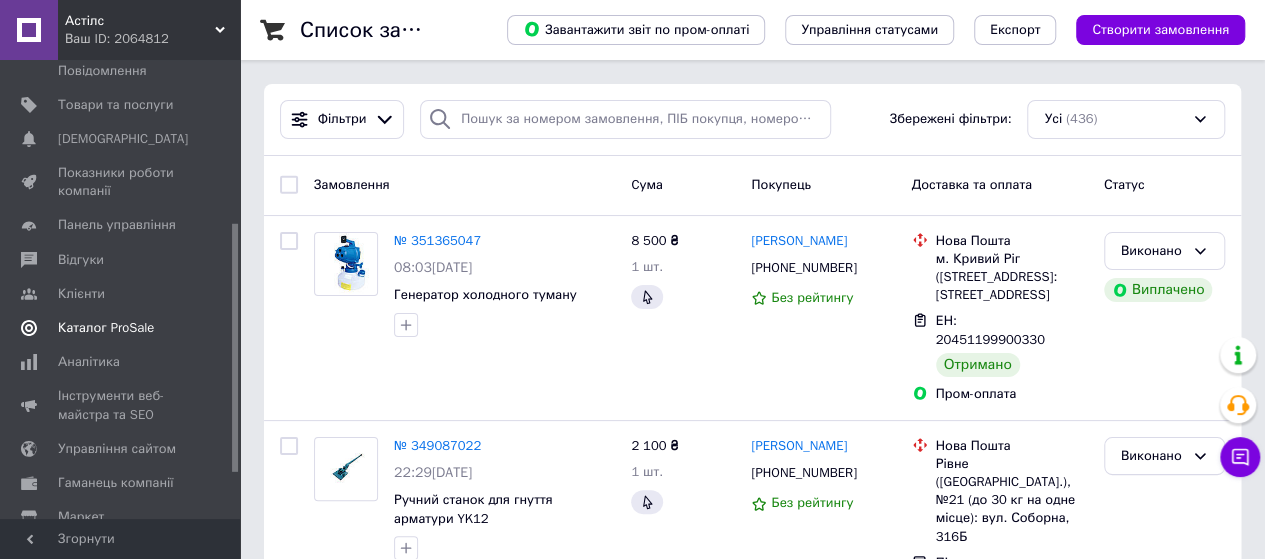 click on "Каталог ProSale" at bounding box center [106, 328] 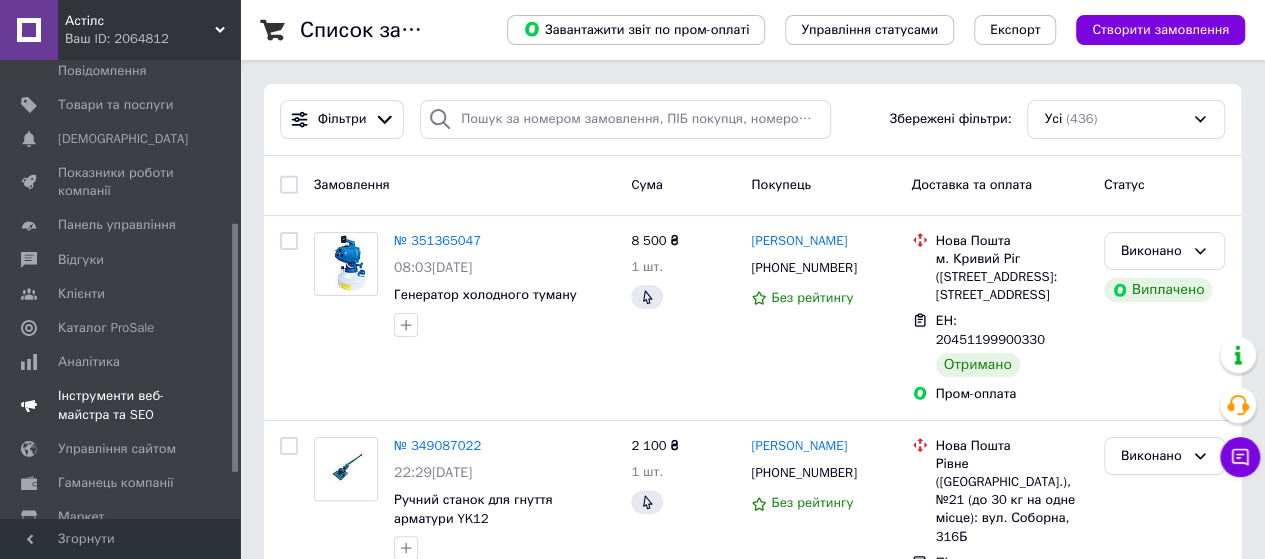 scroll, scrollTop: 269, scrollLeft: 0, axis: vertical 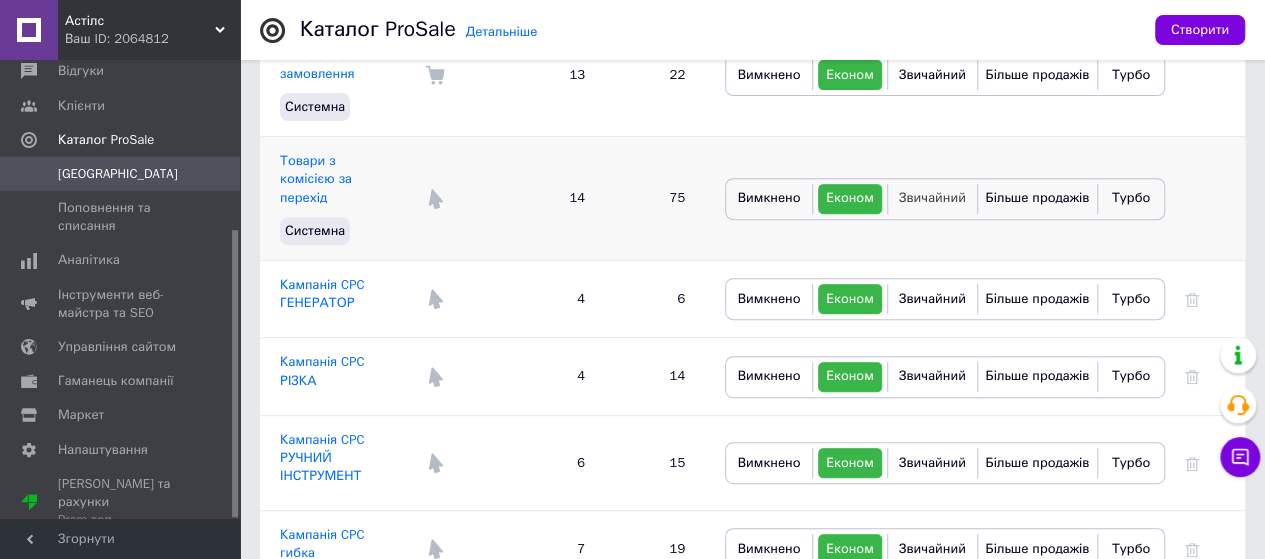 click on "Звичайний" at bounding box center (932, 197) 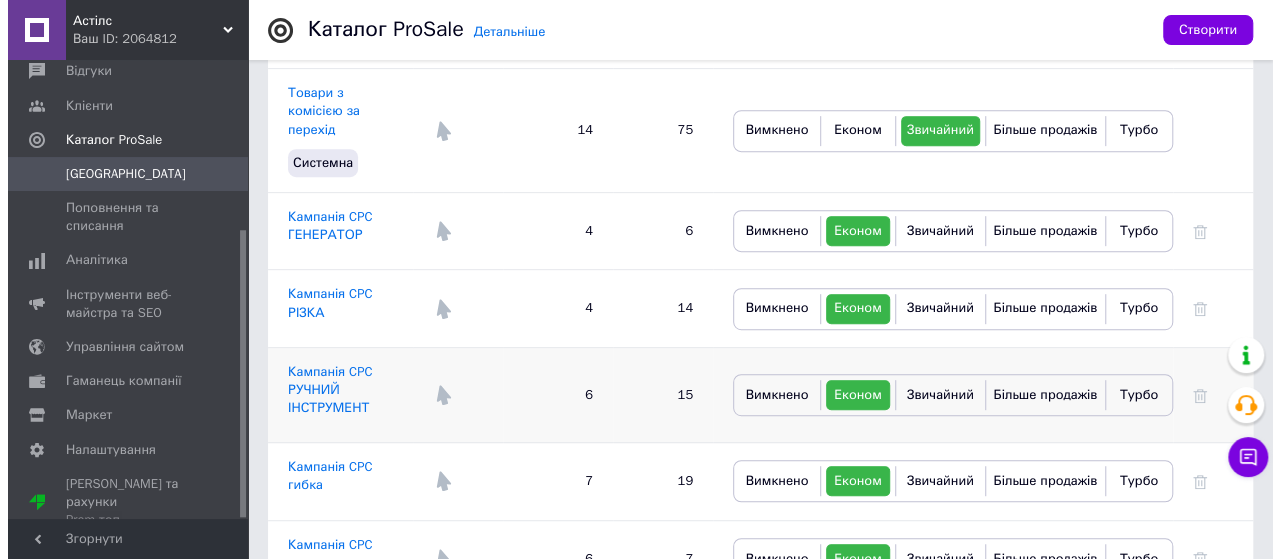 scroll, scrollTop: 405, scrollLeft: 0, axis: vertical 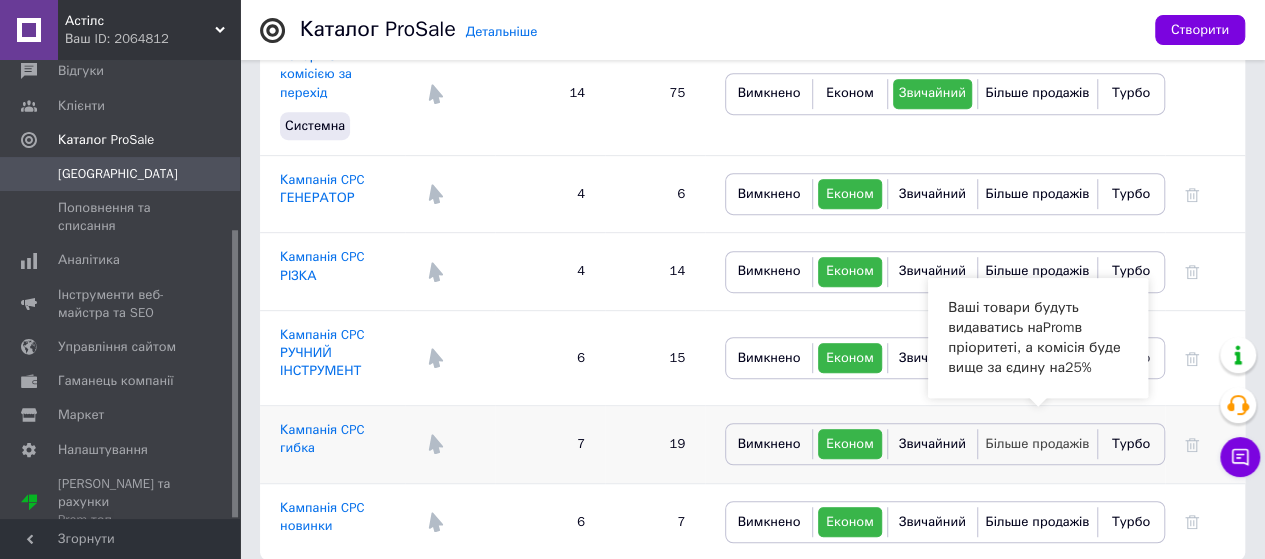click on "Більше продажів" at bounding box center [1037, 443] 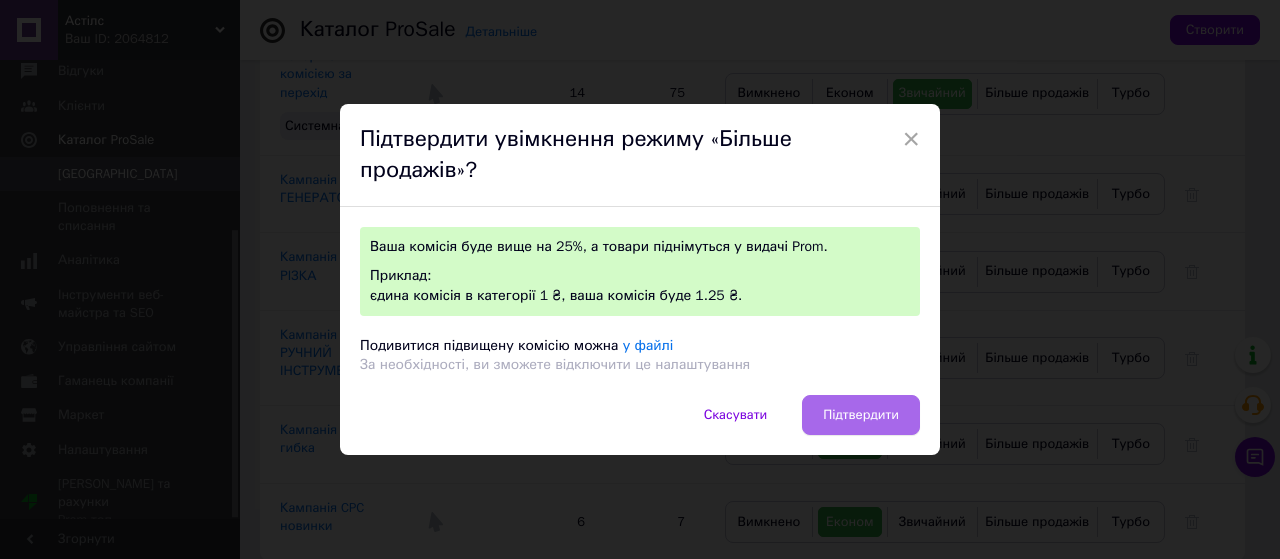 click on "Підтвердити" at bounding box center [861, 415] 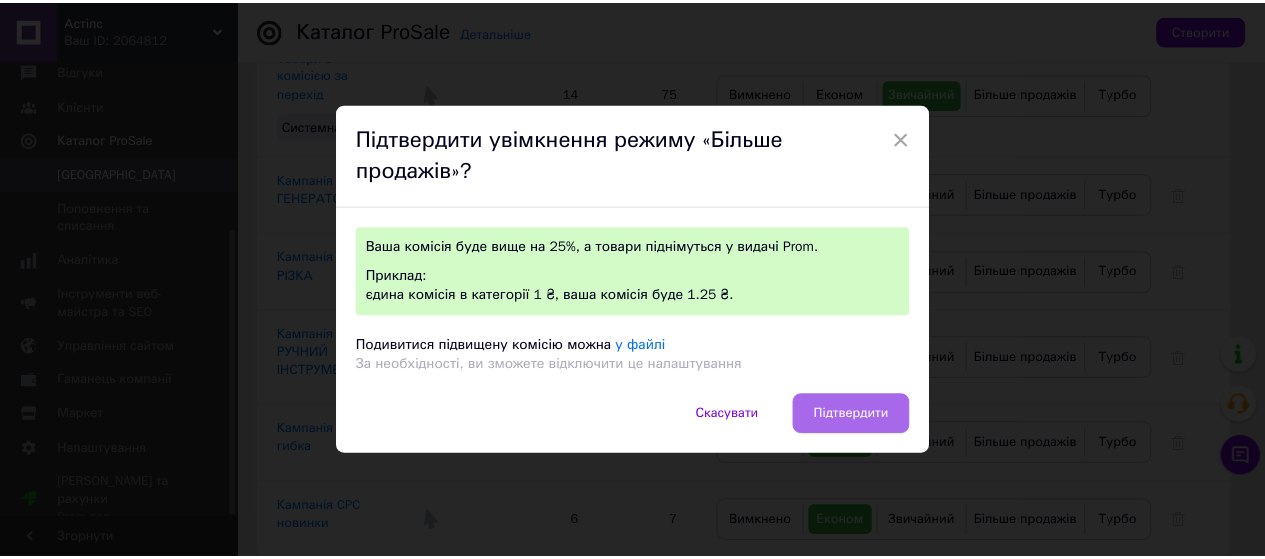 scroll, scrollTop: 359, scrollLeft: 0, axis: vertical 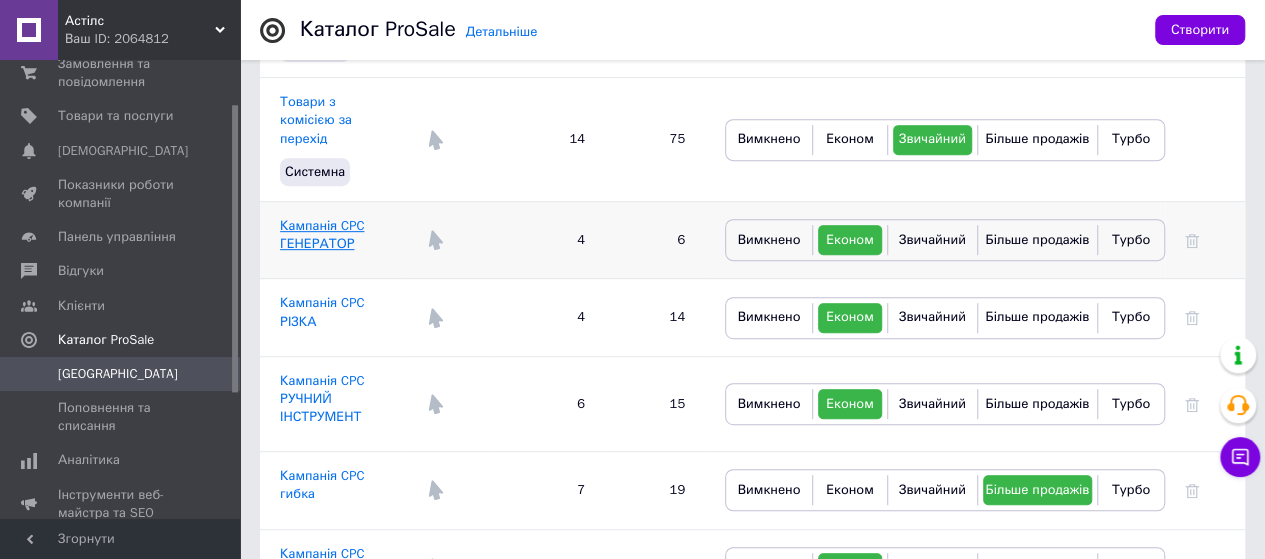 click on "Кампанія CPC ГЕНЕРАТОР" at bounding box center (322, 234) 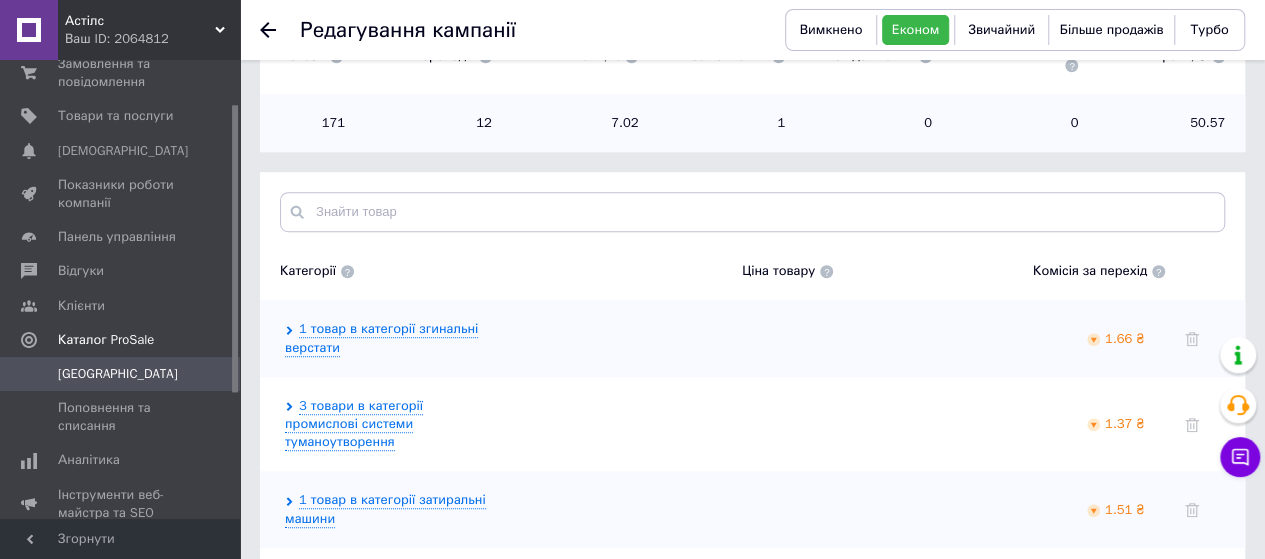 scroll, scrollTop: 581, scrollLeft: 0, axis: vertical 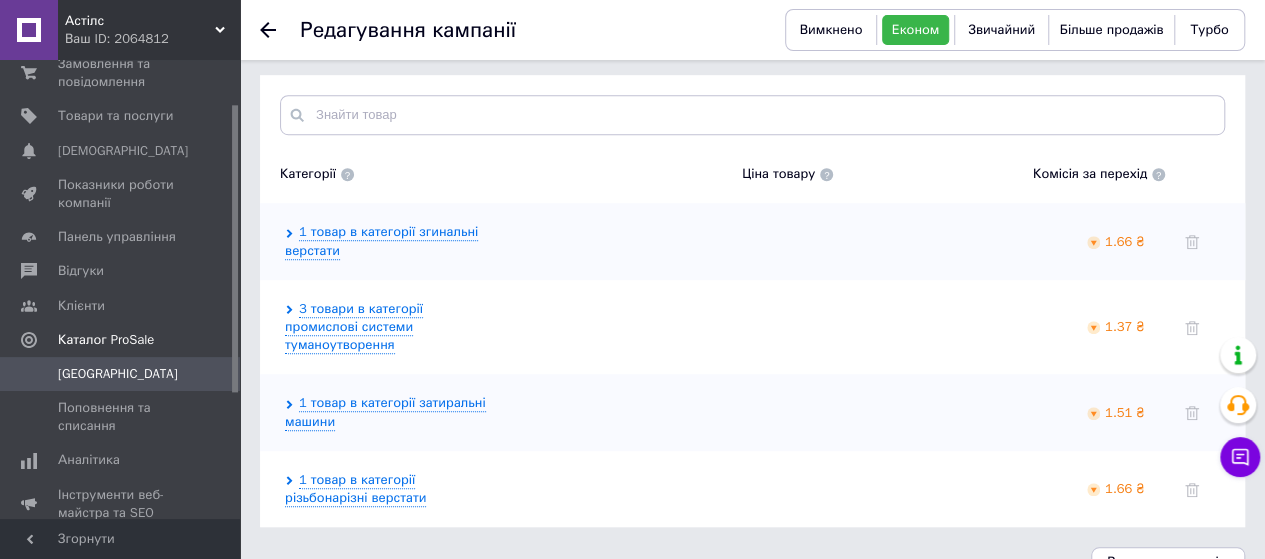 click 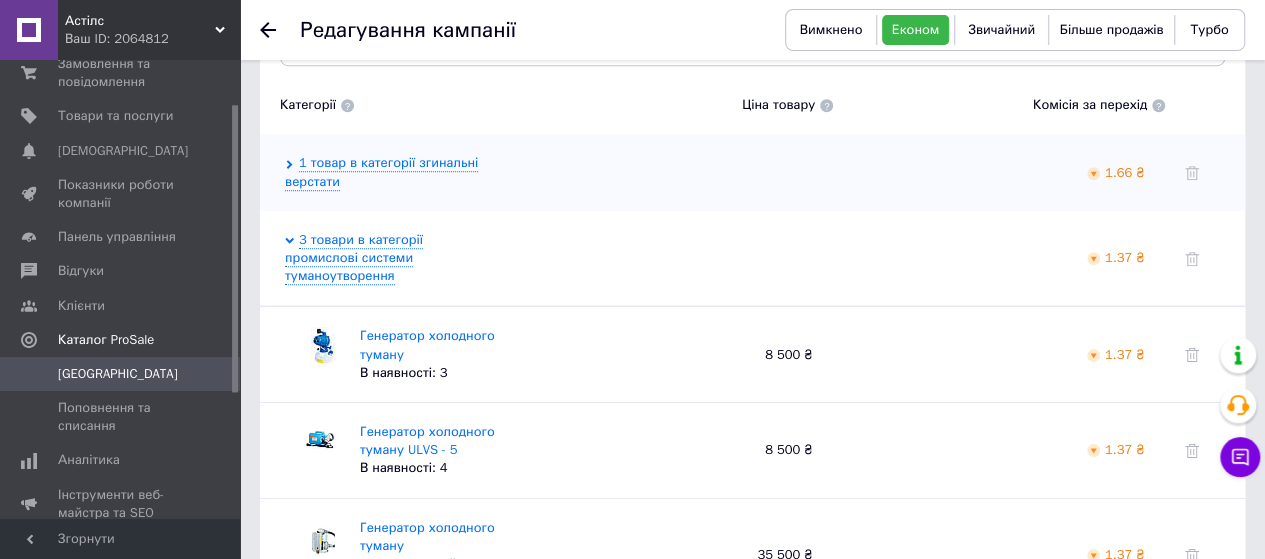 scroll, scrollTop: 781, scrollLeft: 0, axis: vertical 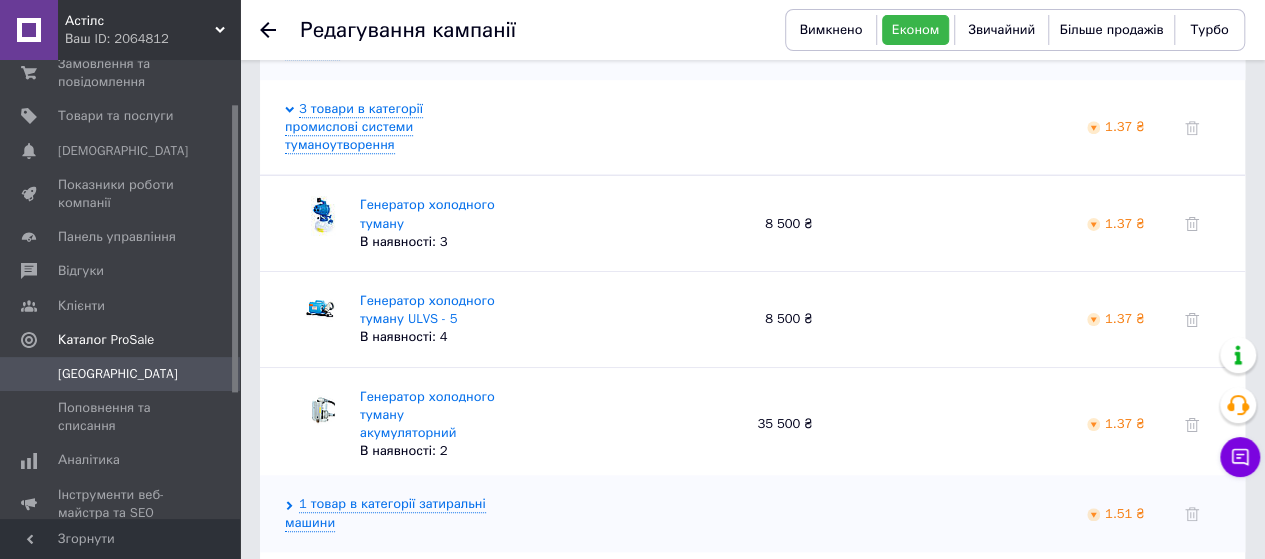 click 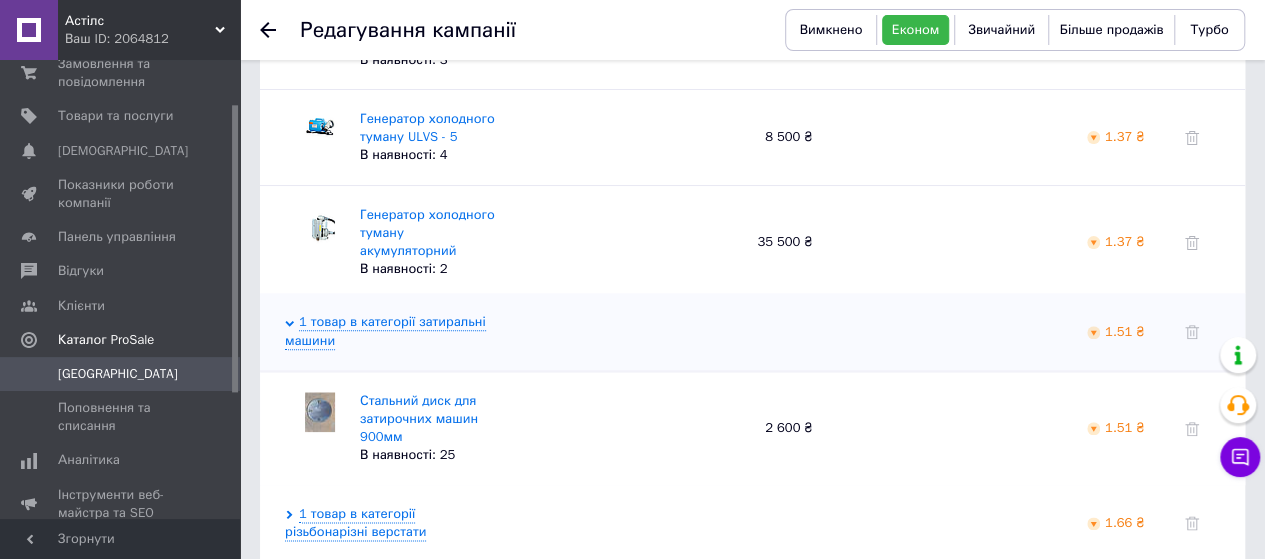 scroll, scrollTop: 981, scrollLeft: 0, axis: vertical 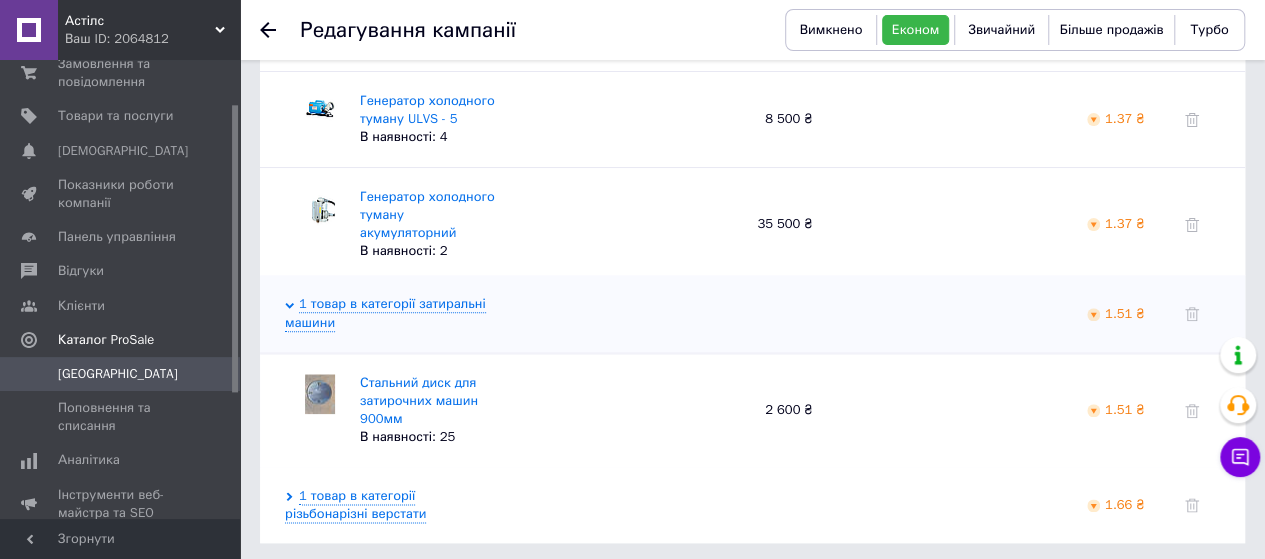 click 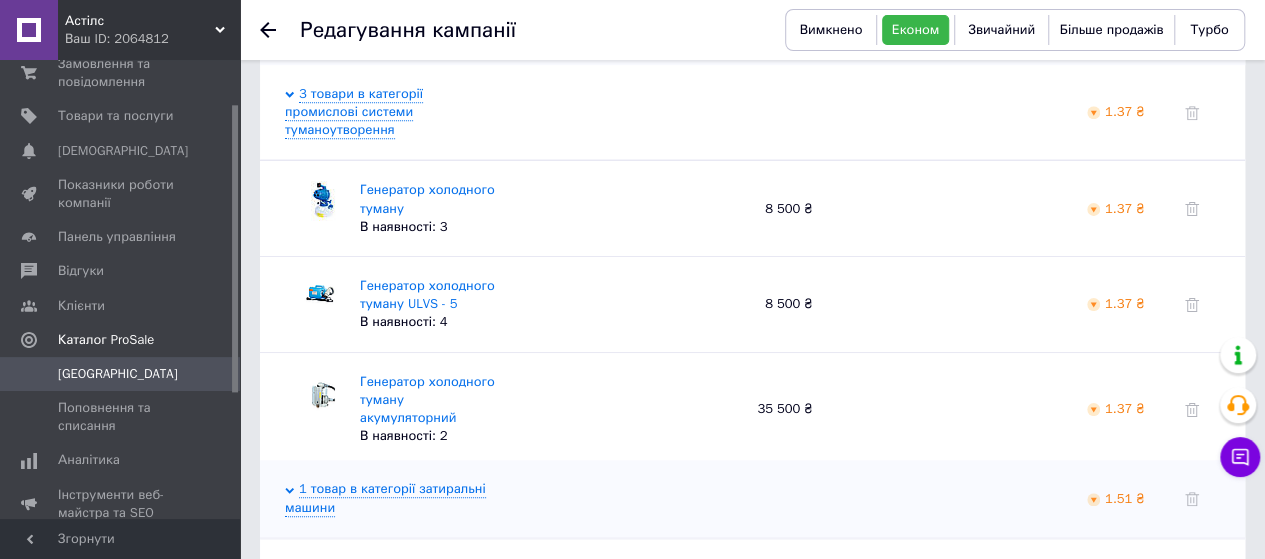 scroll, scrollTop: 696, scrollLeft: 0, axis: vertical 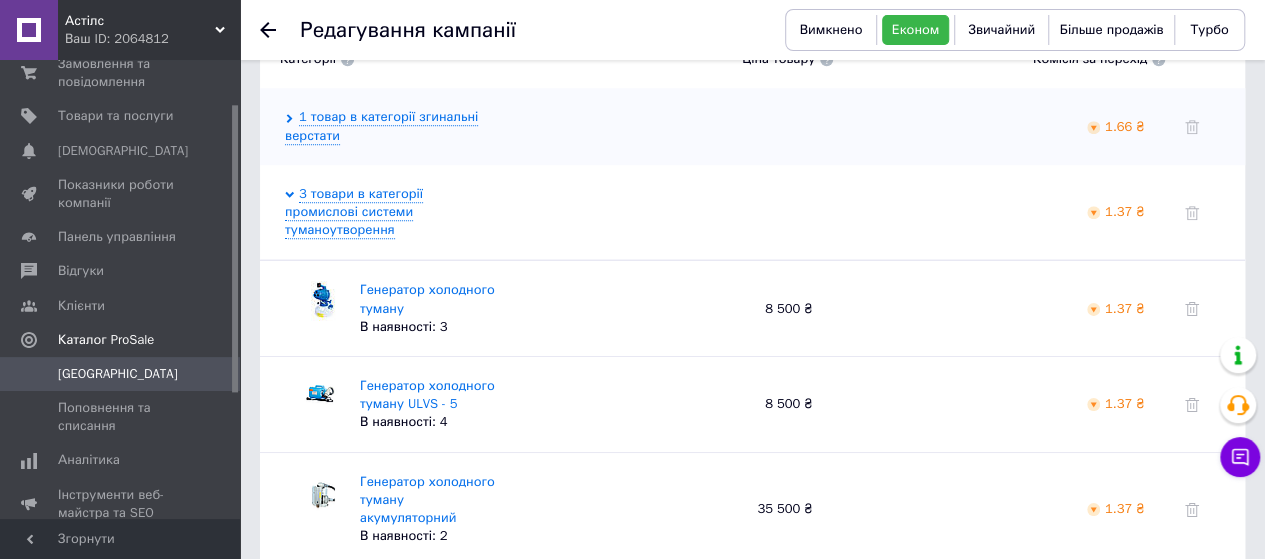 click 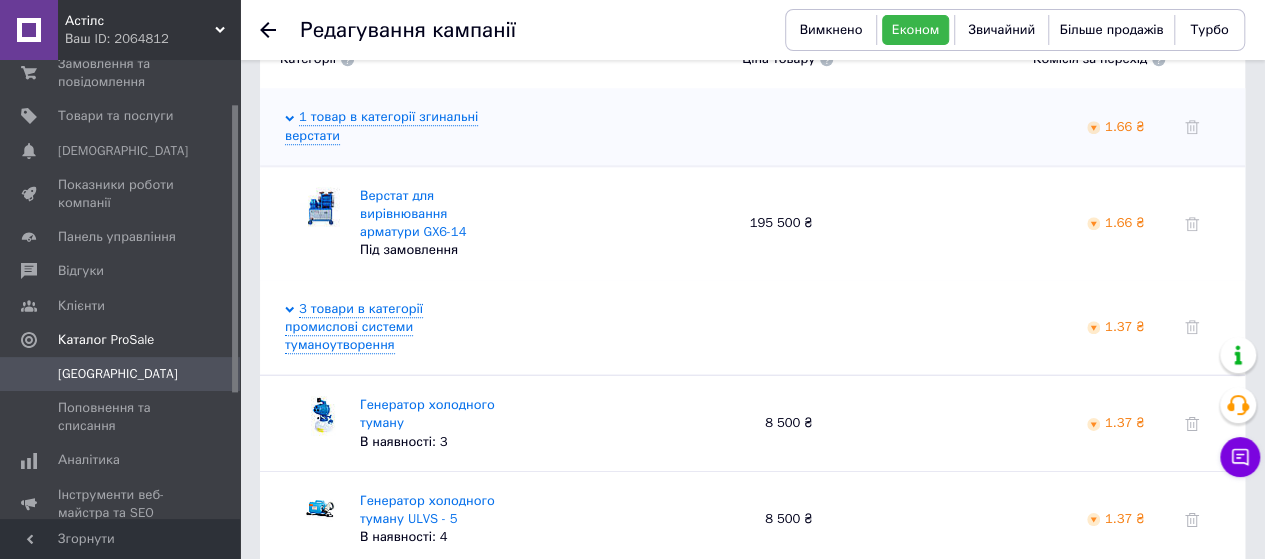 scroll, scrollTop: 596, scrollLeft: 0, axis: vertical 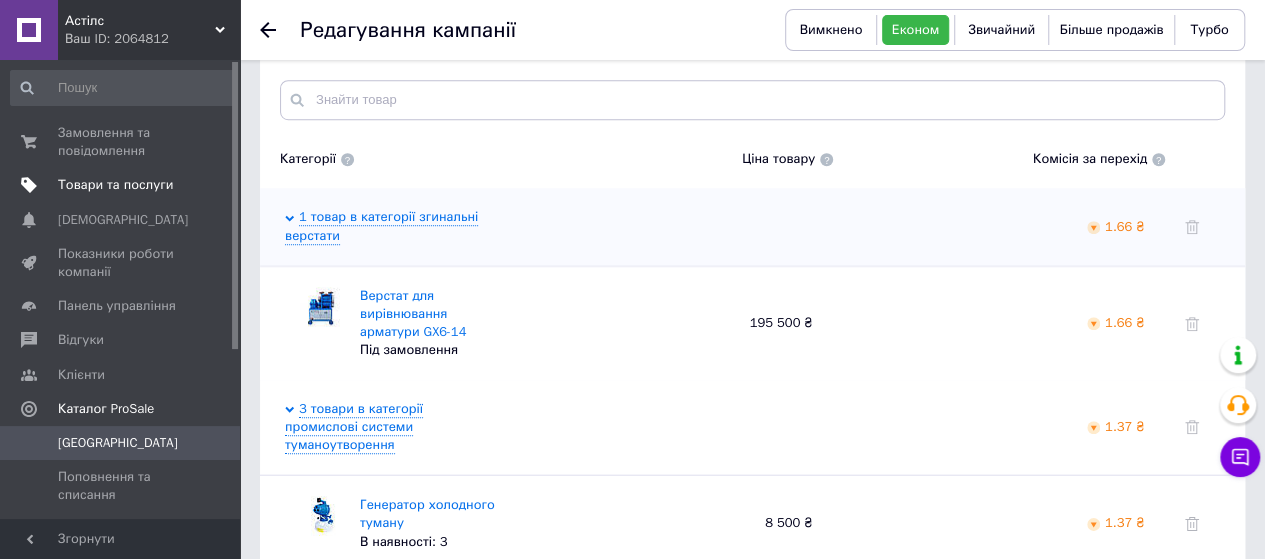 click on "Товари та послуги" at bounding box center [115, 185] 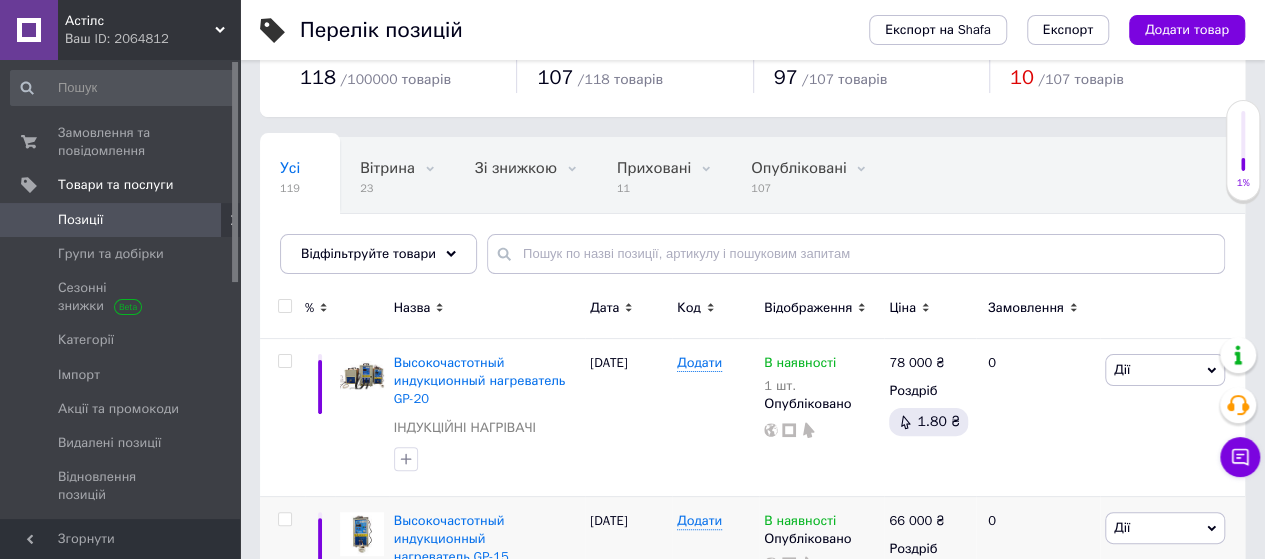 scroll, scrollTop: 200, scrollLeft: 0, axis: vertical 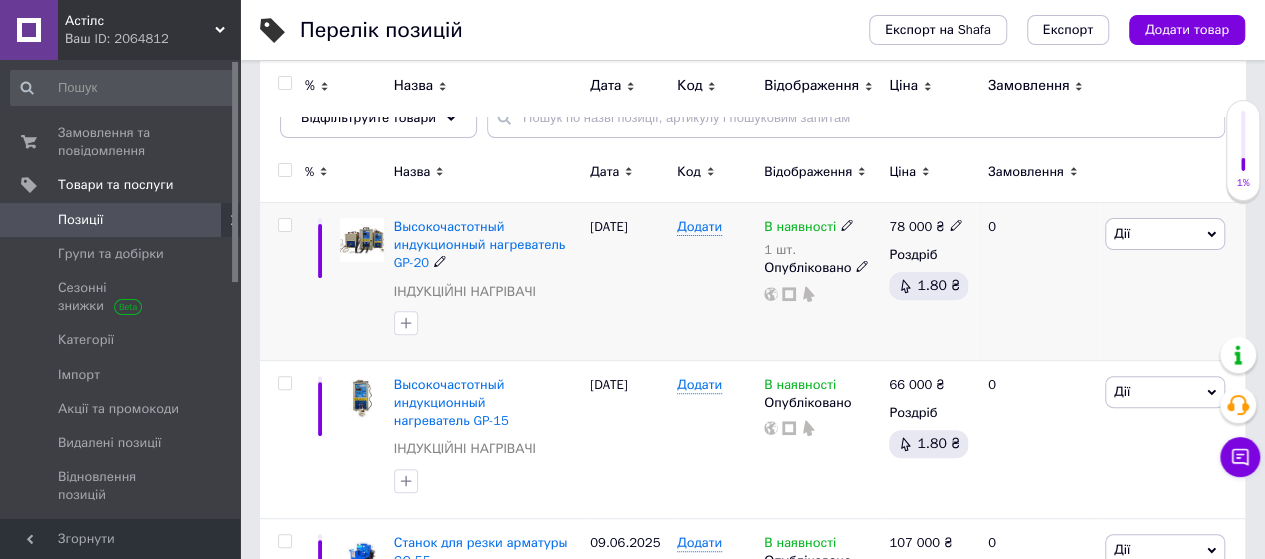 click at bounding box center (362, 240) 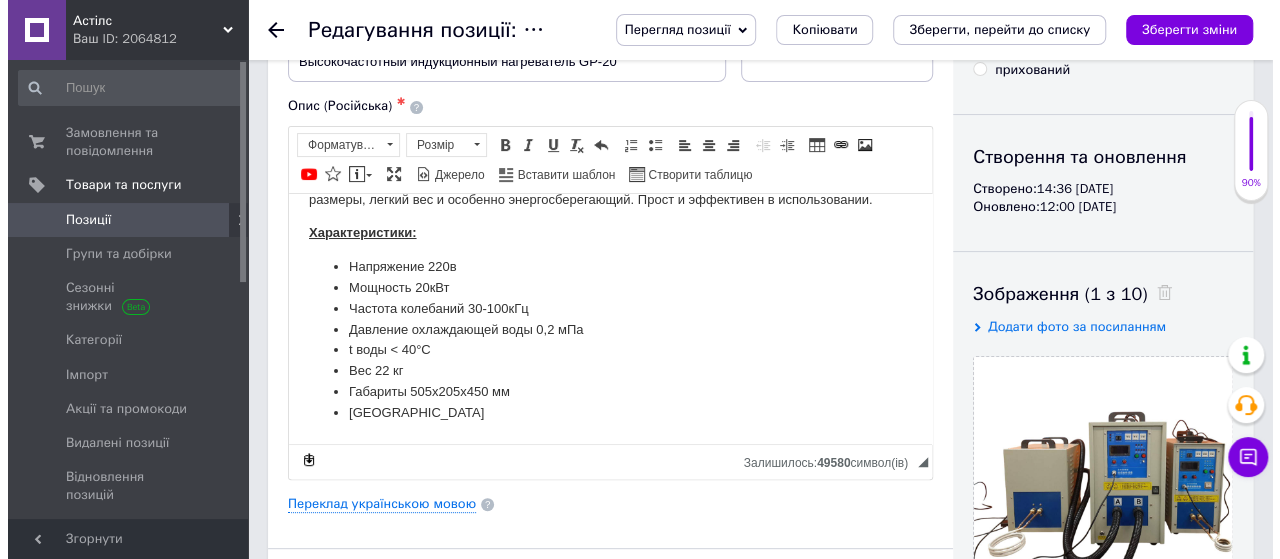scroll, scrollTop: 300, scrollLeft: 0, axis: vertical 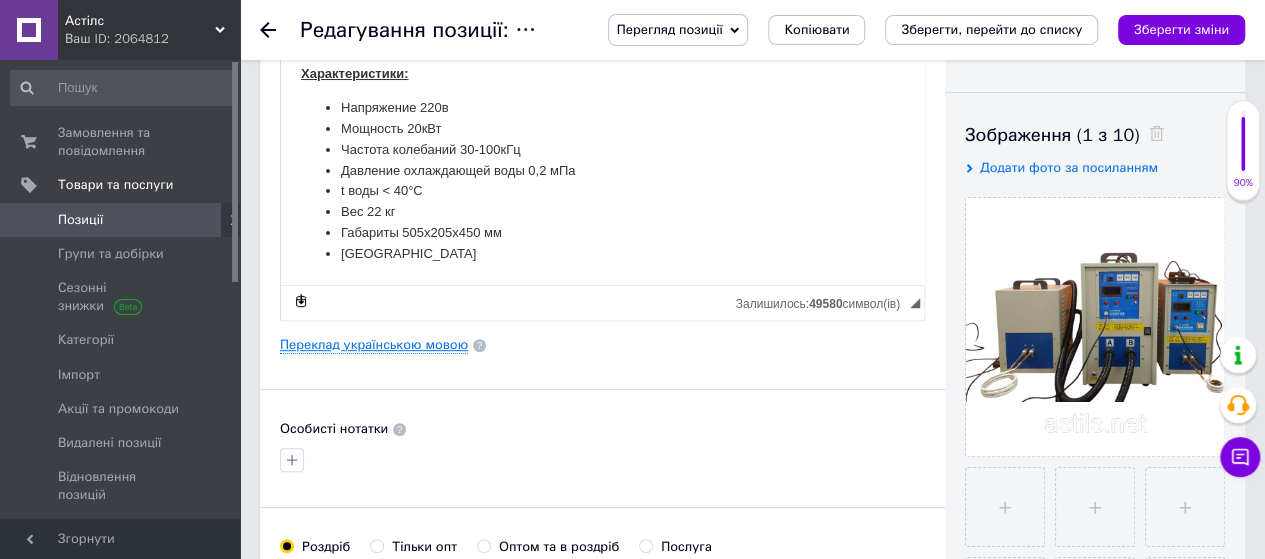 click on "Переклад українською мовою" at bounding box center (374, 345) 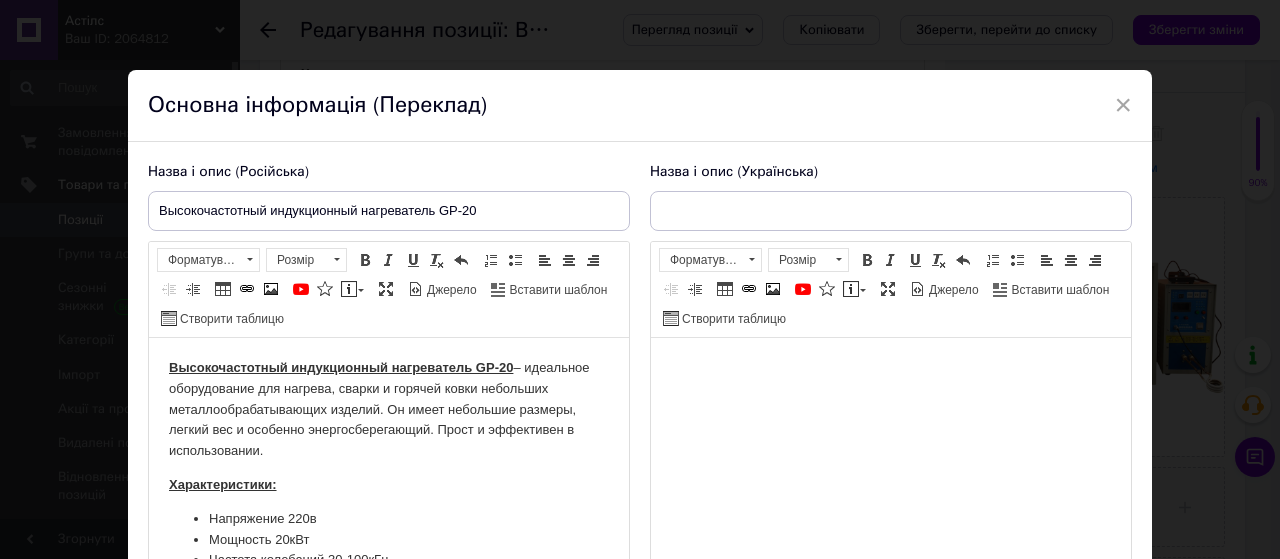 scroll, scrollTop: 0, scrollLeft: 0, axis: both 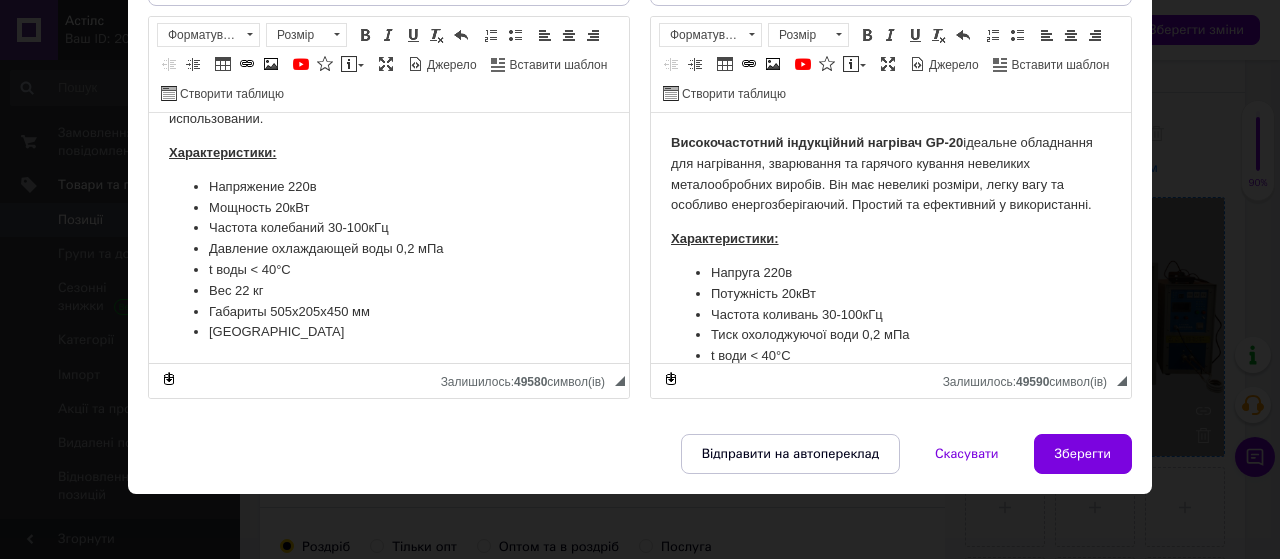 drag, startPoint x: 1100, startPoint y: 445, endPoint x: 1078, endPoint y: 441, distance: 22.36068 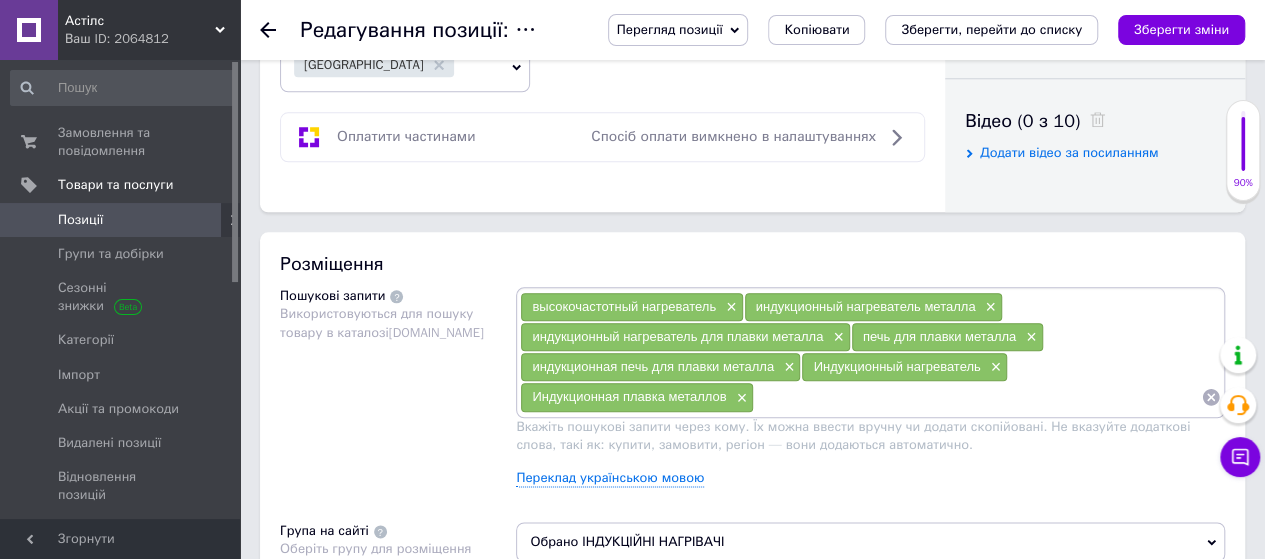 scroll, scrollTop: 1100, scrollLeft: 0, axis: vertical 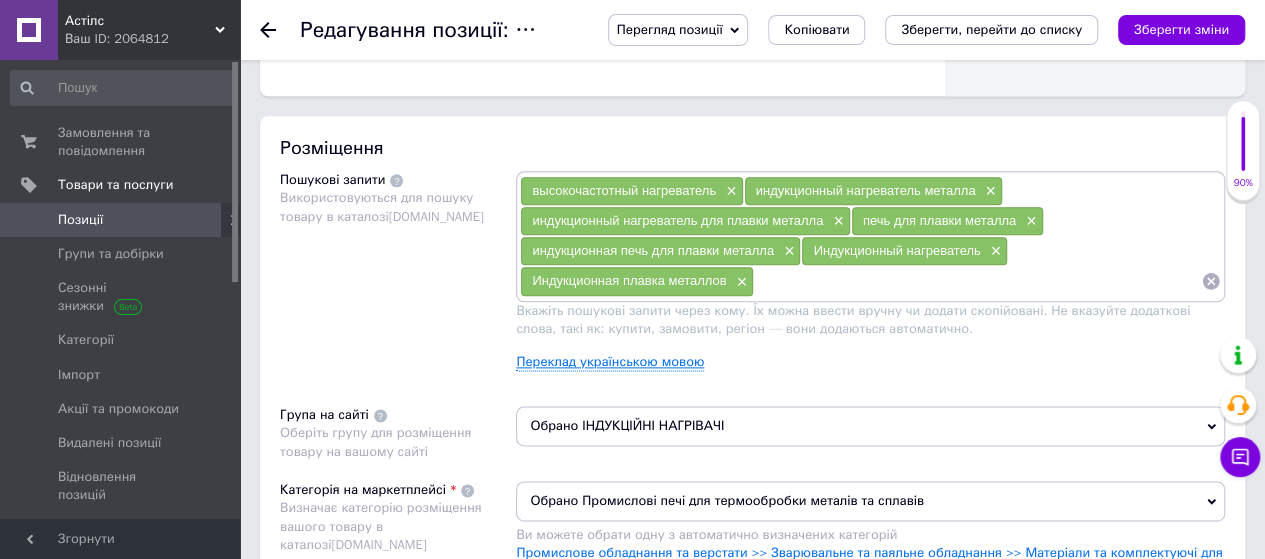 click on "Переклад українською мовою" at bounding box center [610, 362] 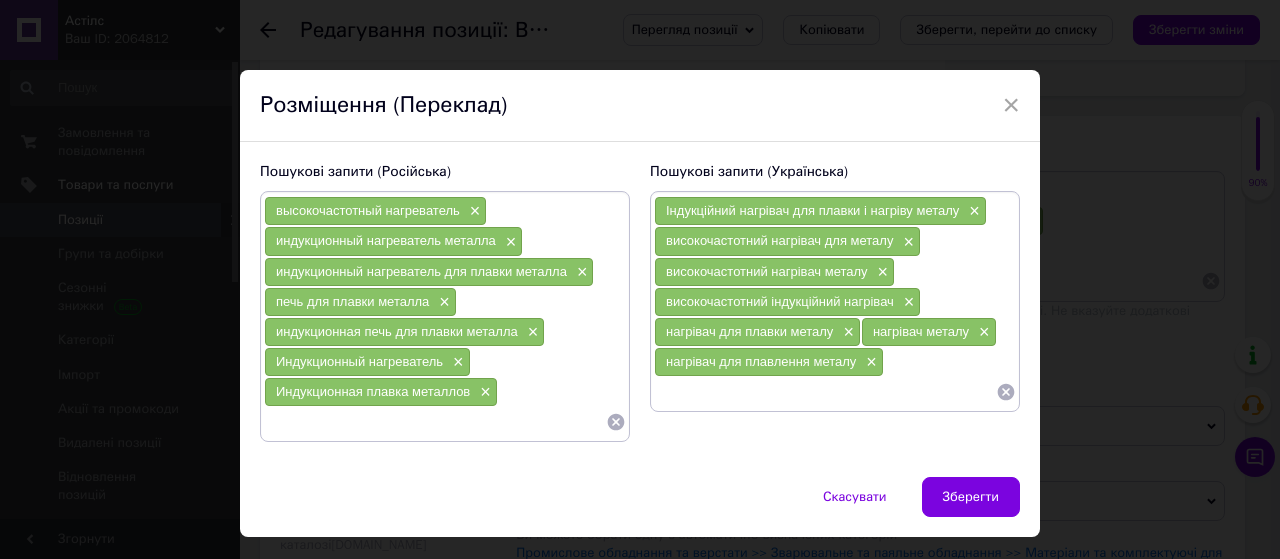 click at bounding box center (825, 392) 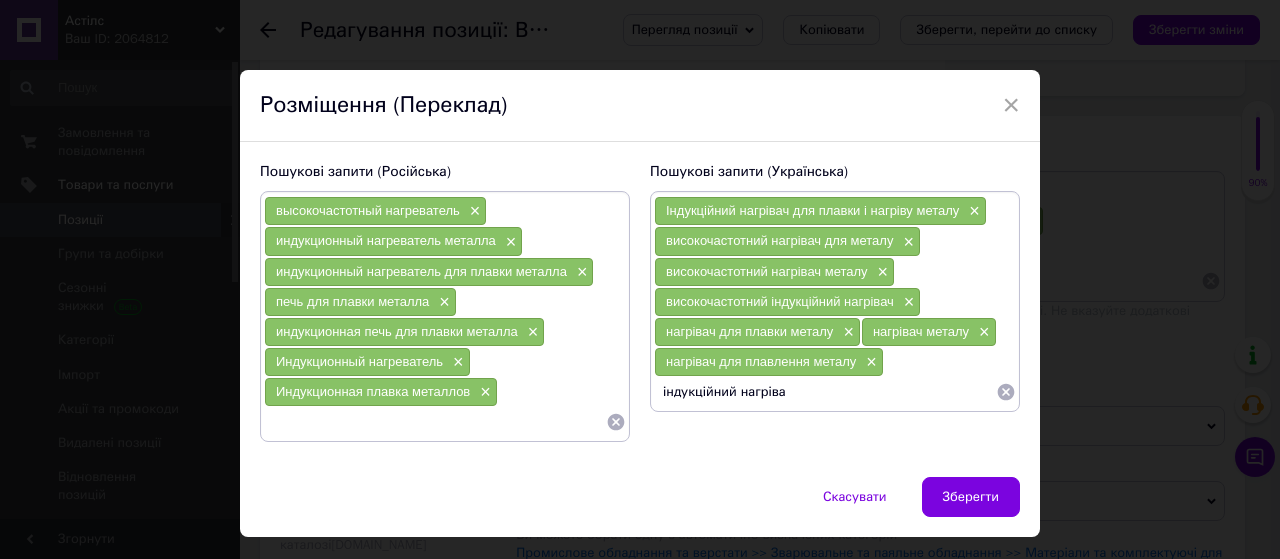 type on "індукційний нагрівач" 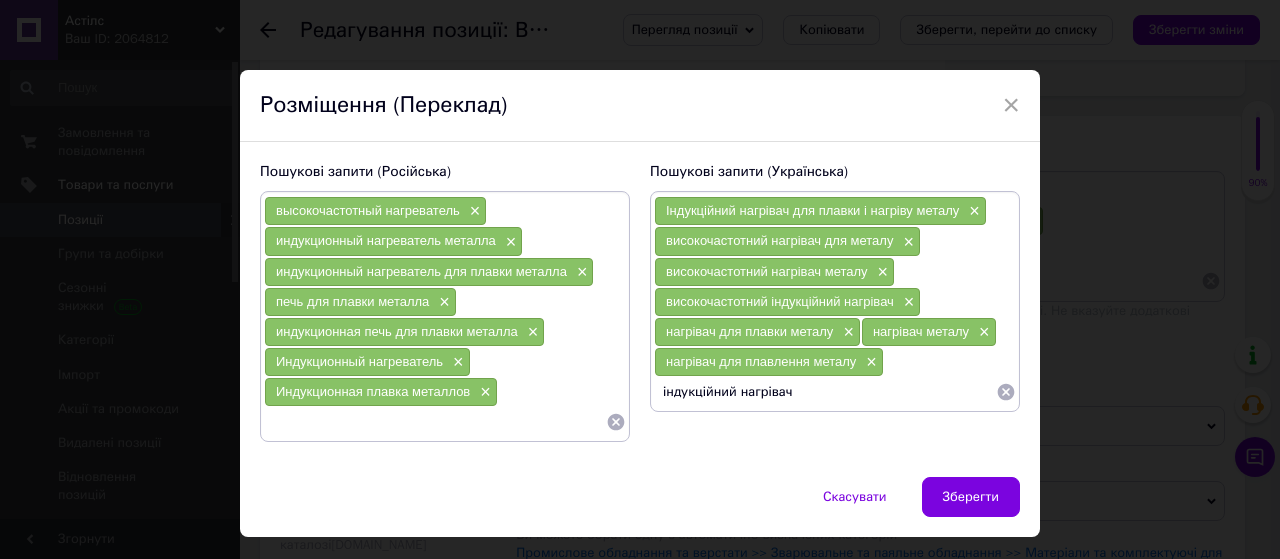 type 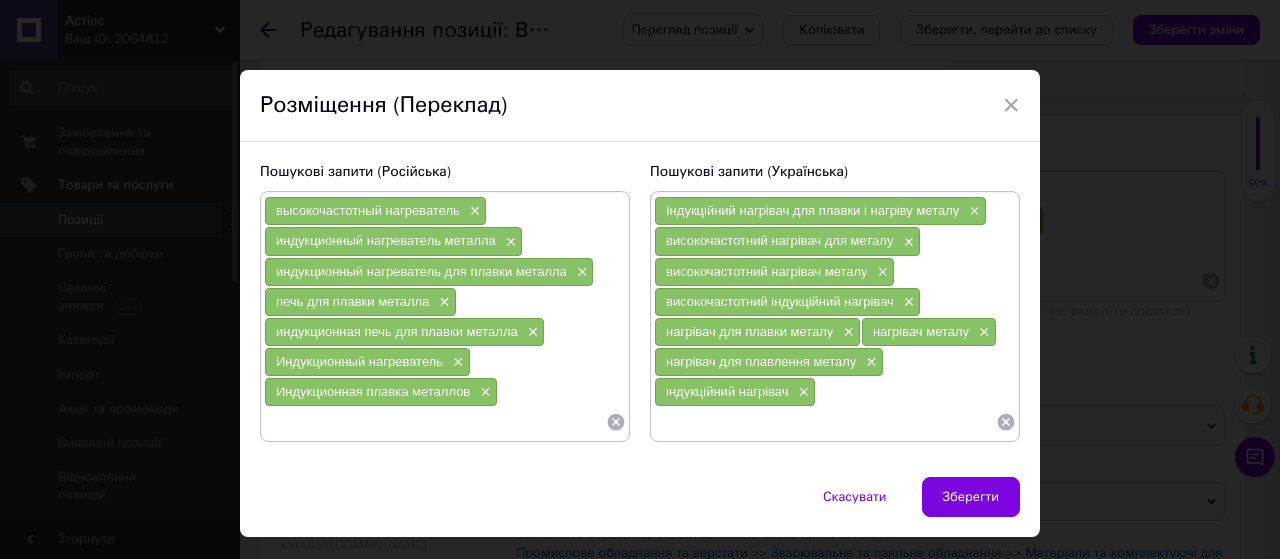 click at bounding box center [435, 422] 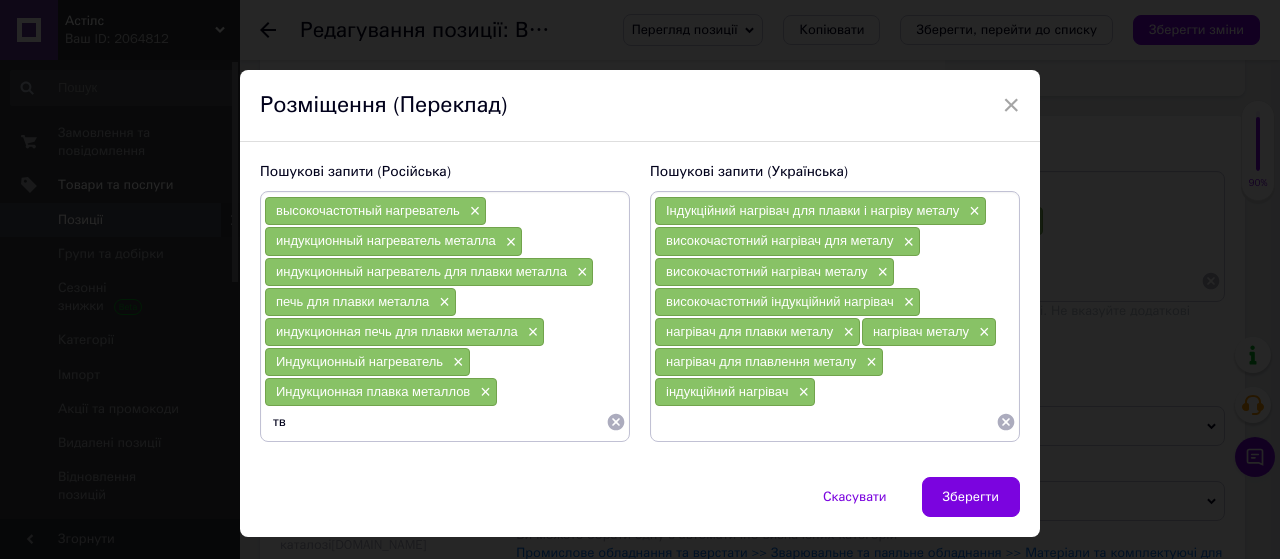 type on "твч" 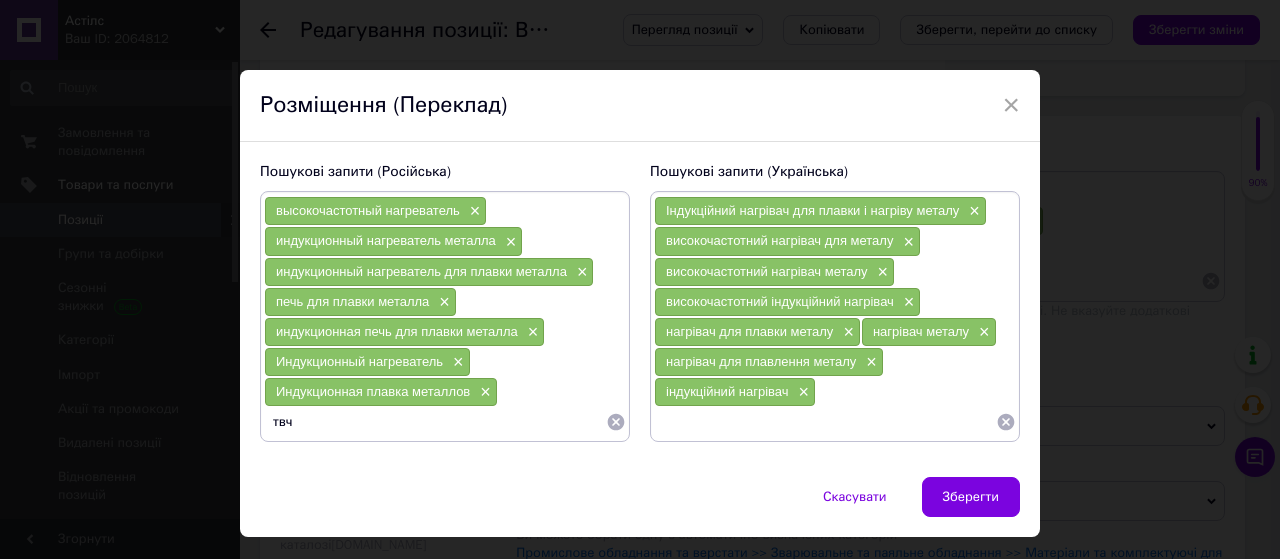 type 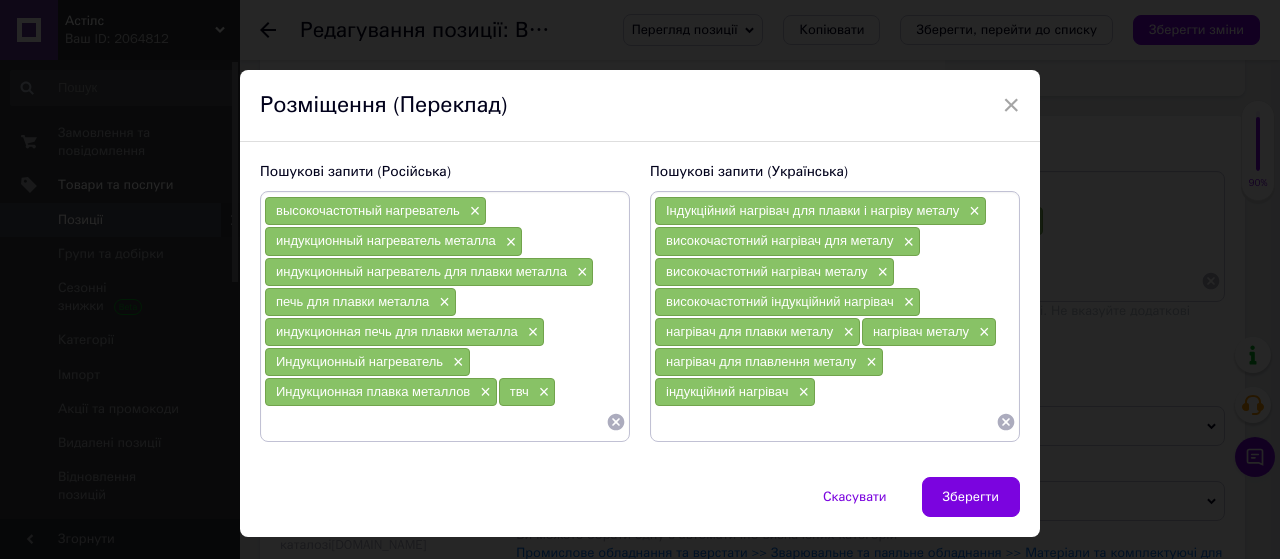 click at bounding box center (825, 422) 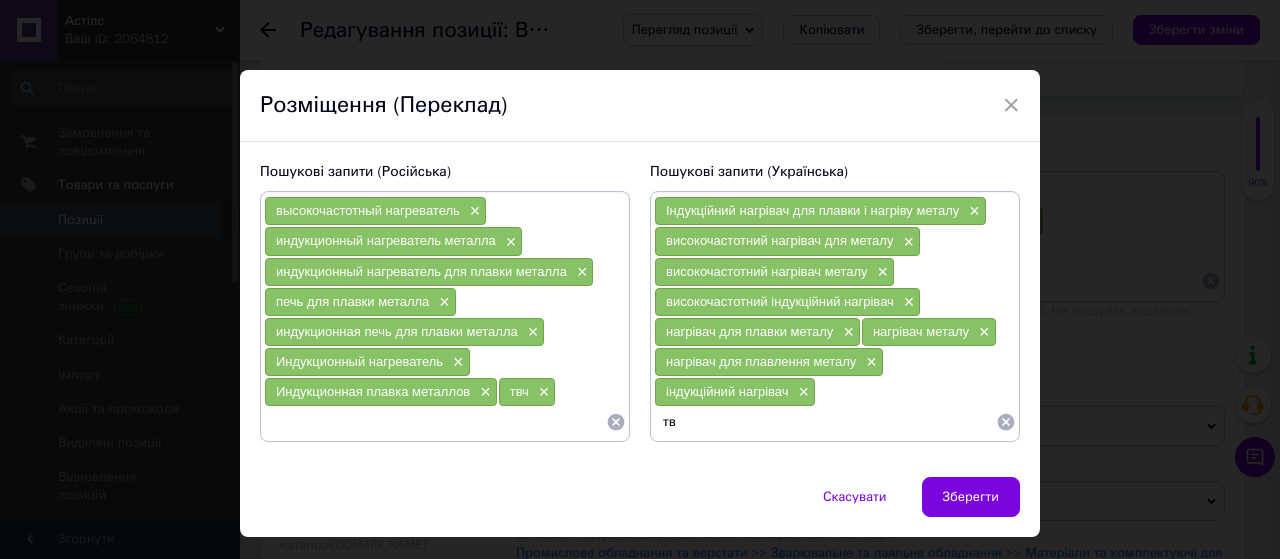 type on "твч" 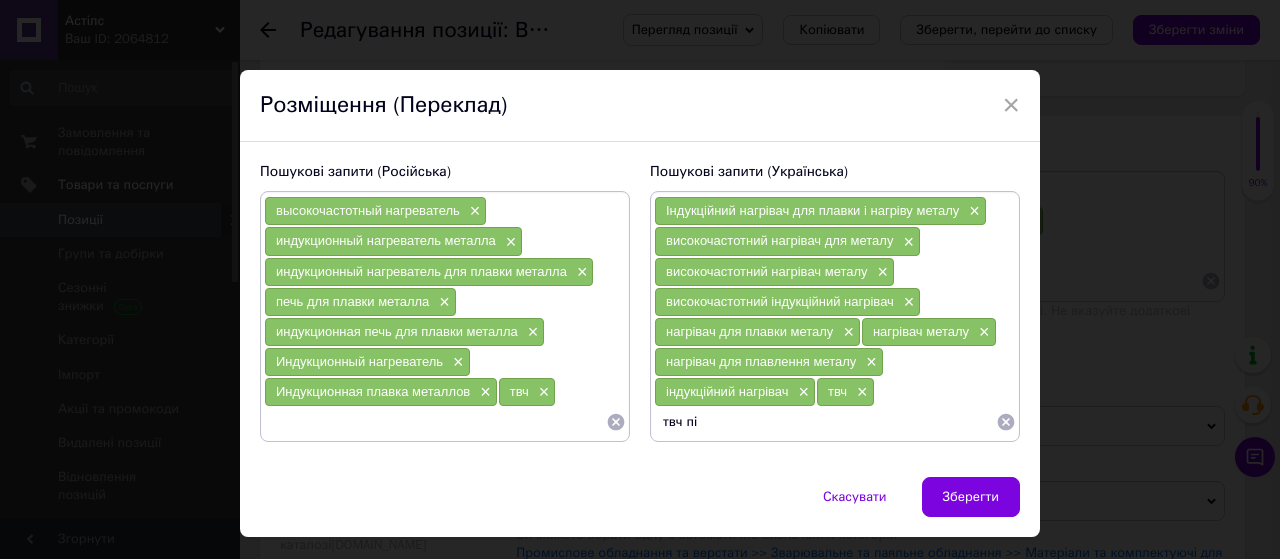 type on "твч піч" 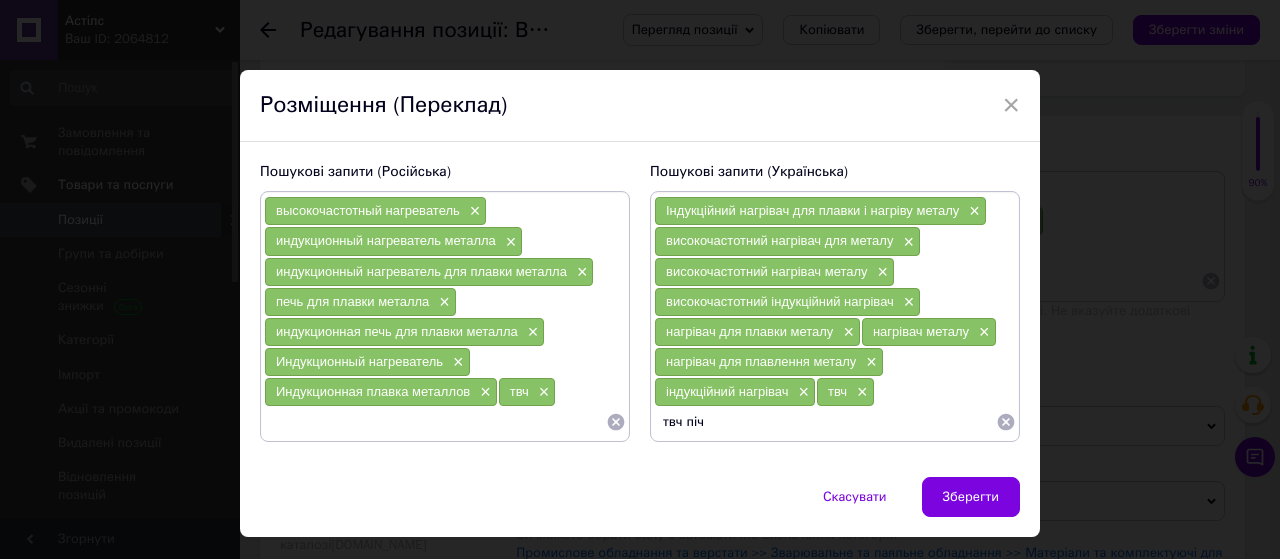 type 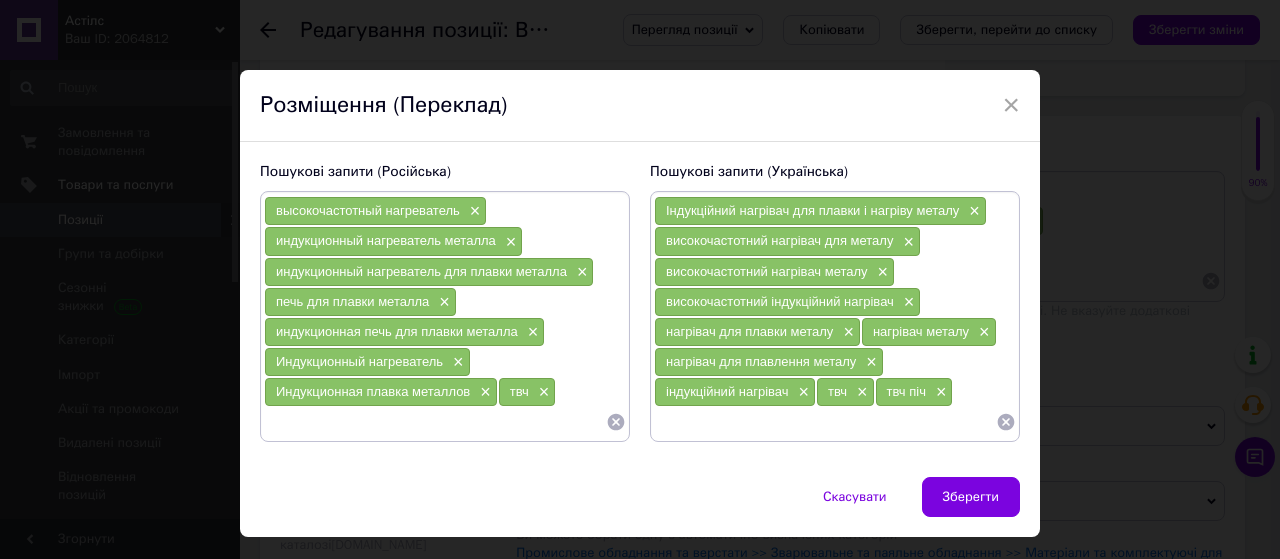 click at bounding box center (435, 422) 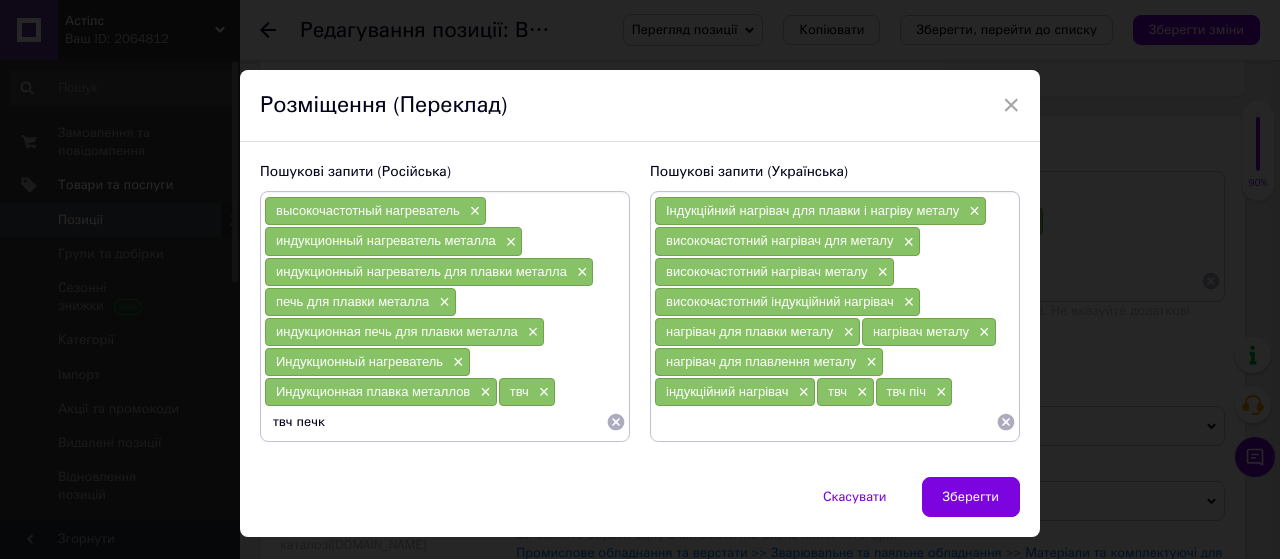 type on "твч печка" 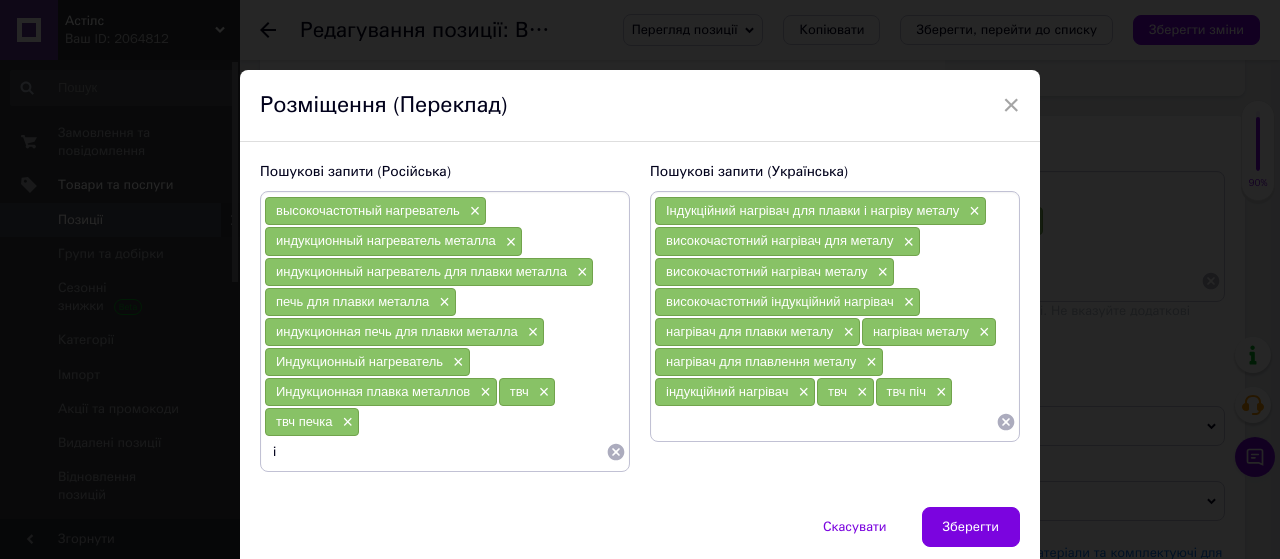 type on "і" 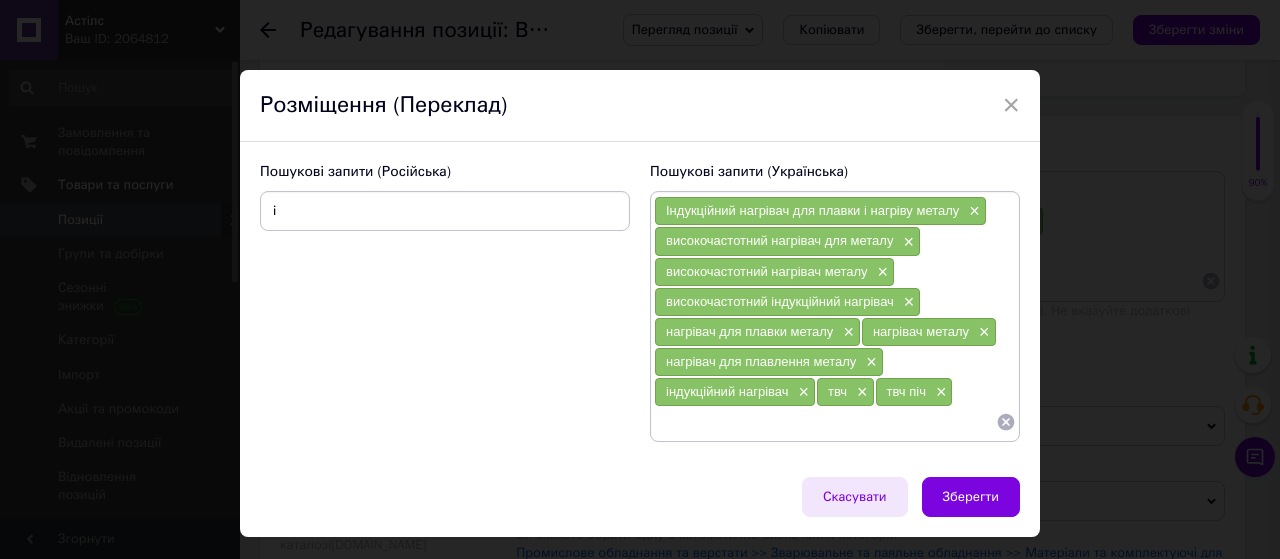 click on "Скасувати" at bounding box center (855, 497) 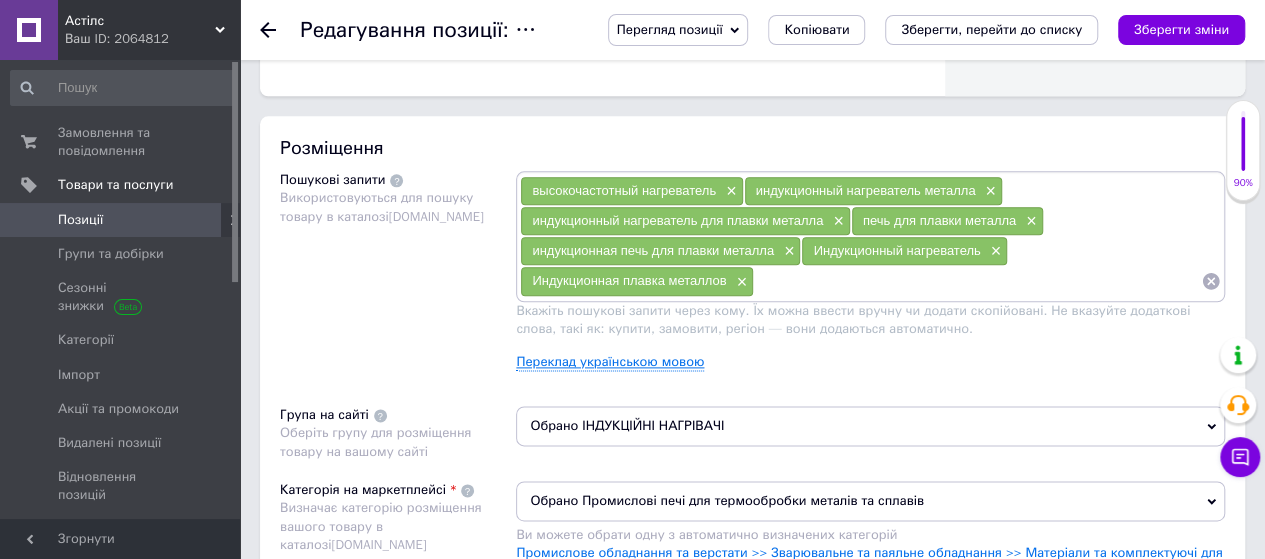 click on "Переклад українською мовою" at bounding box center (610, 362) 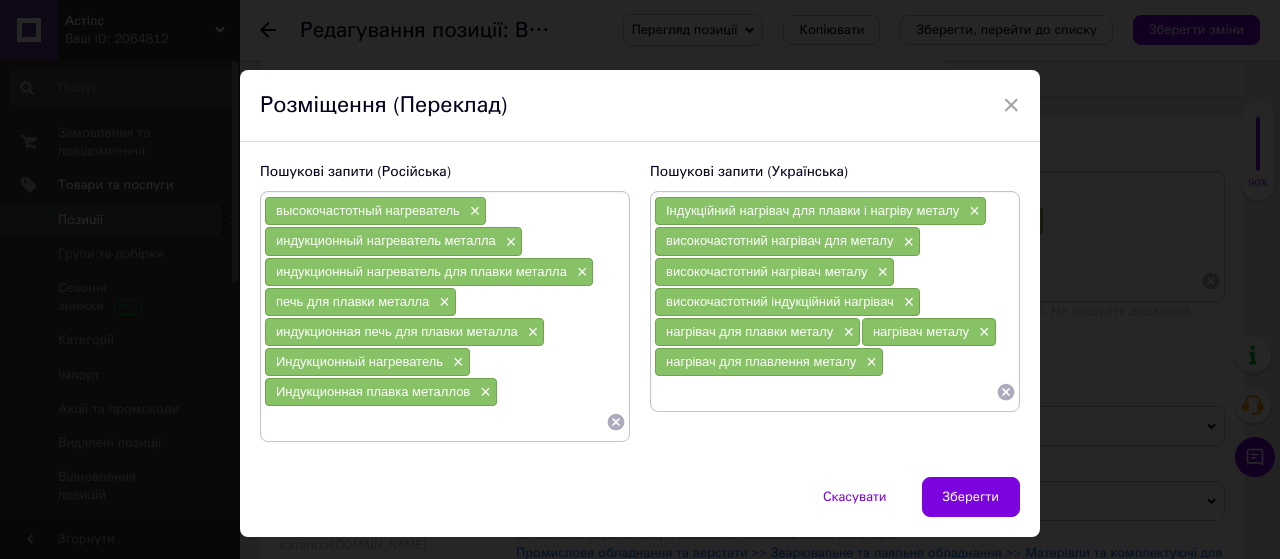click at bounding box center [435, 422] 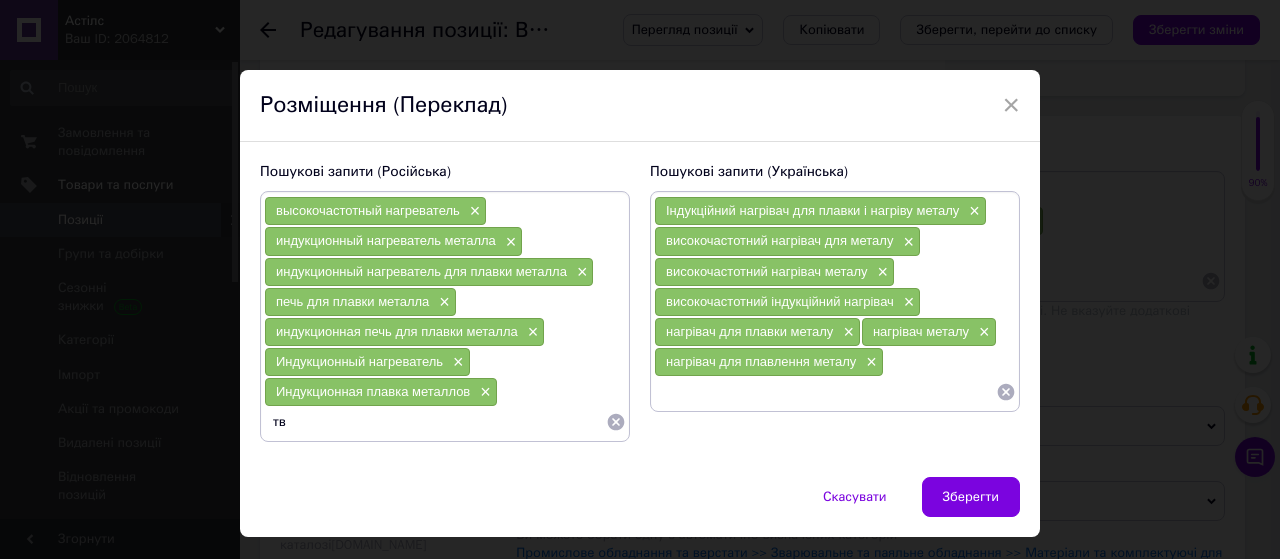 type on "твч" 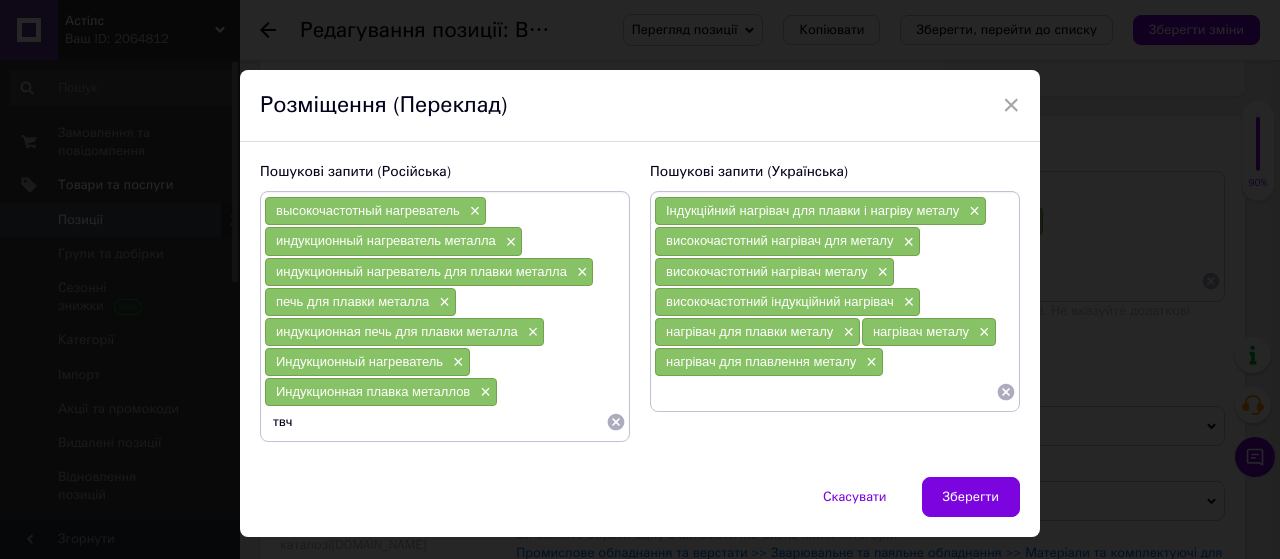 type 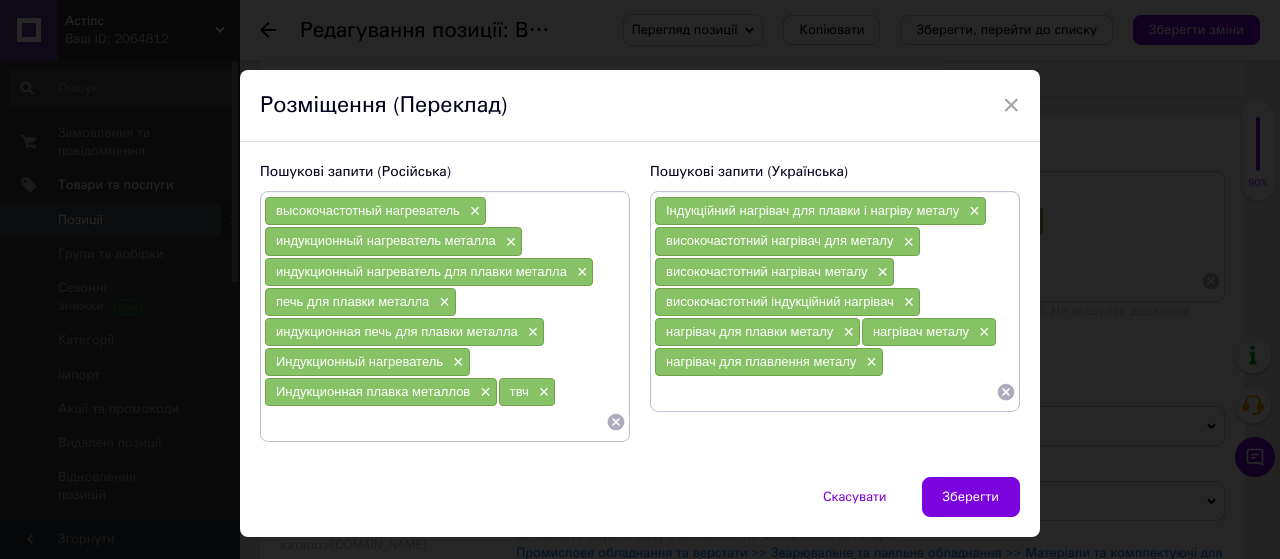 click at bounding box center (825, 392) 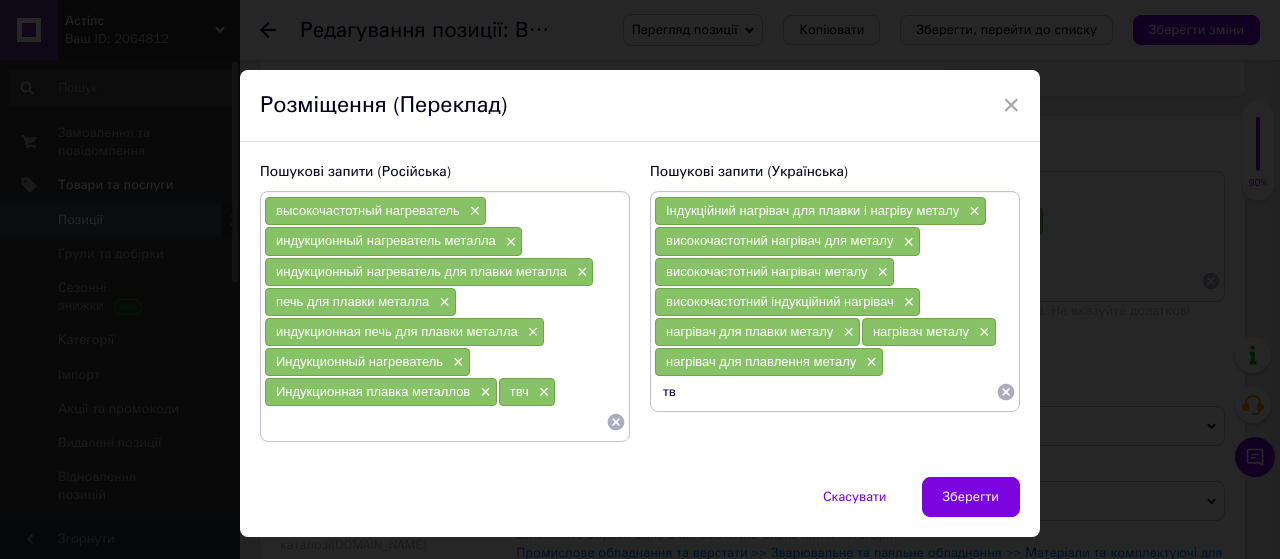 type on "твч" 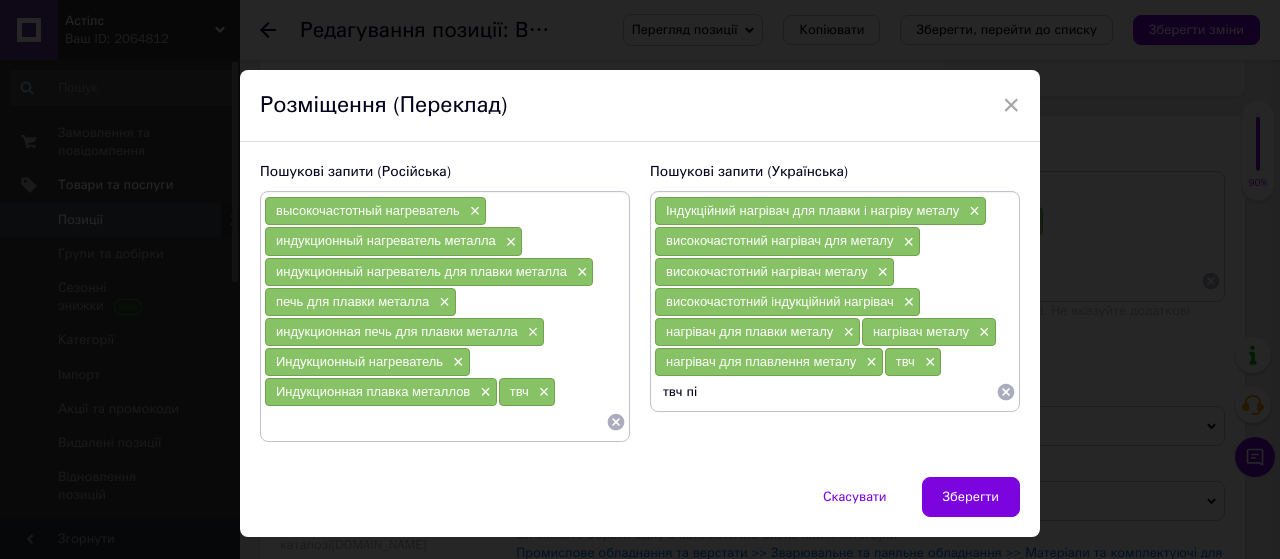 type on "твч піч" 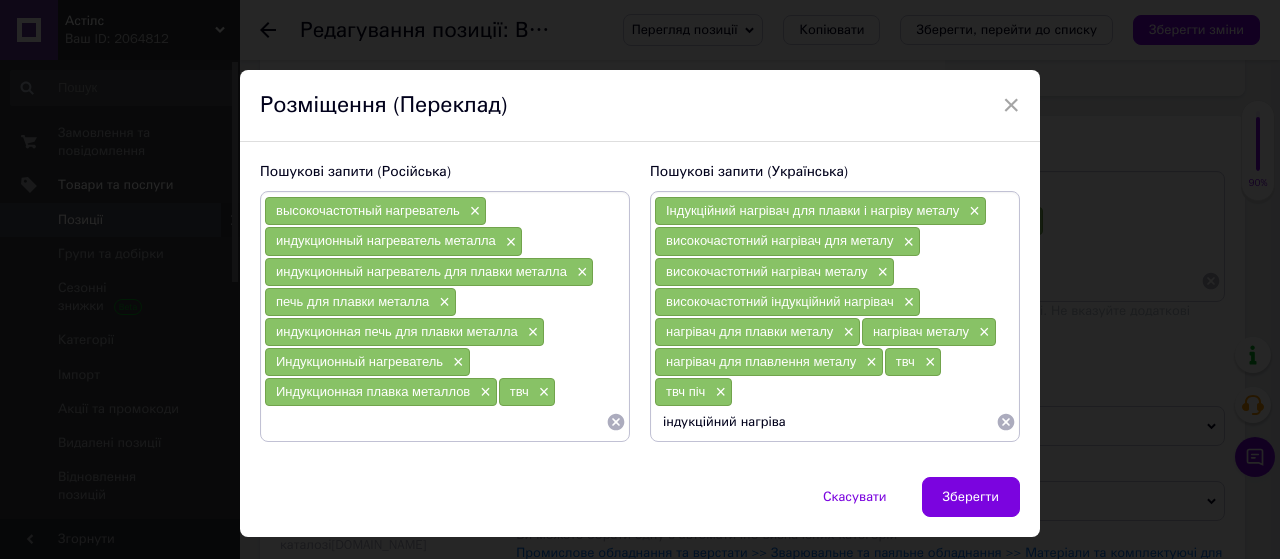 type on "індукційний нагрівач" 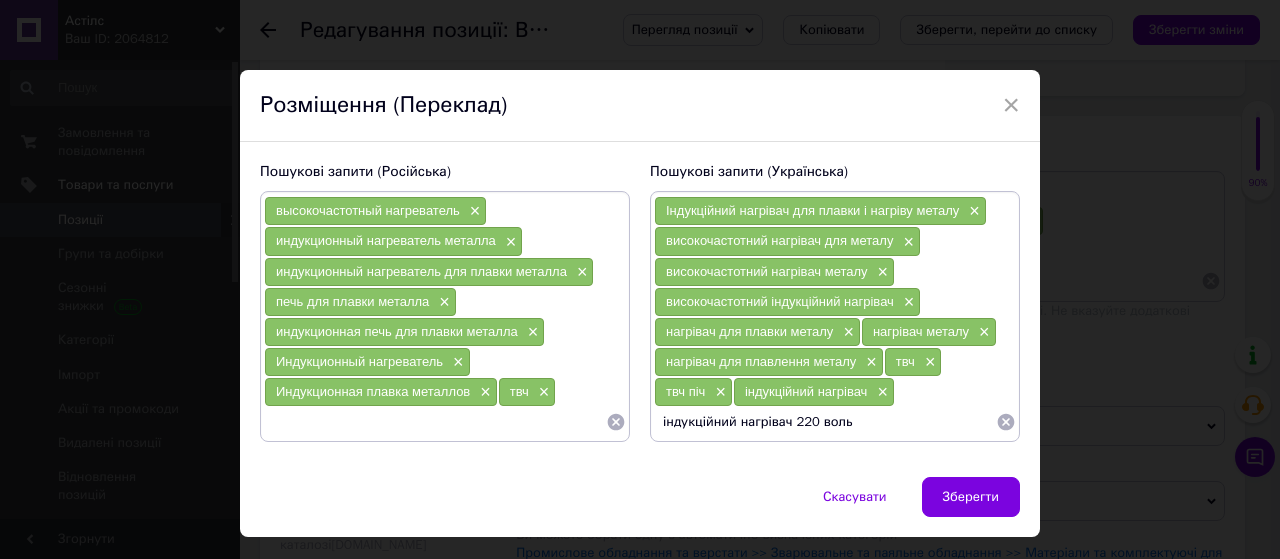 type on "індукційний нагрівач 220 вольт" 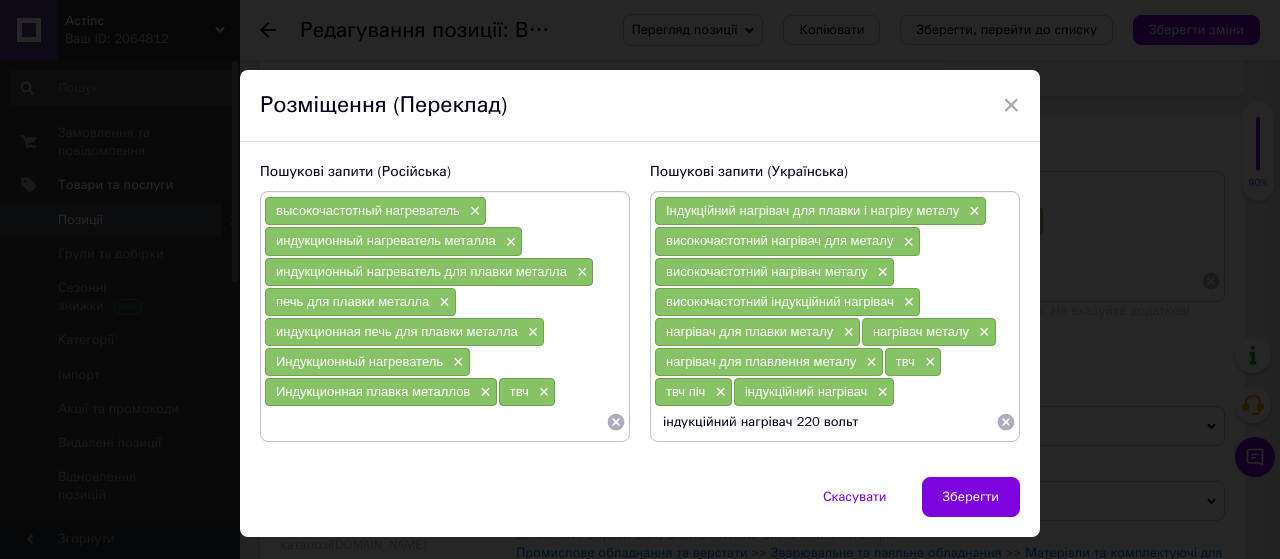 type 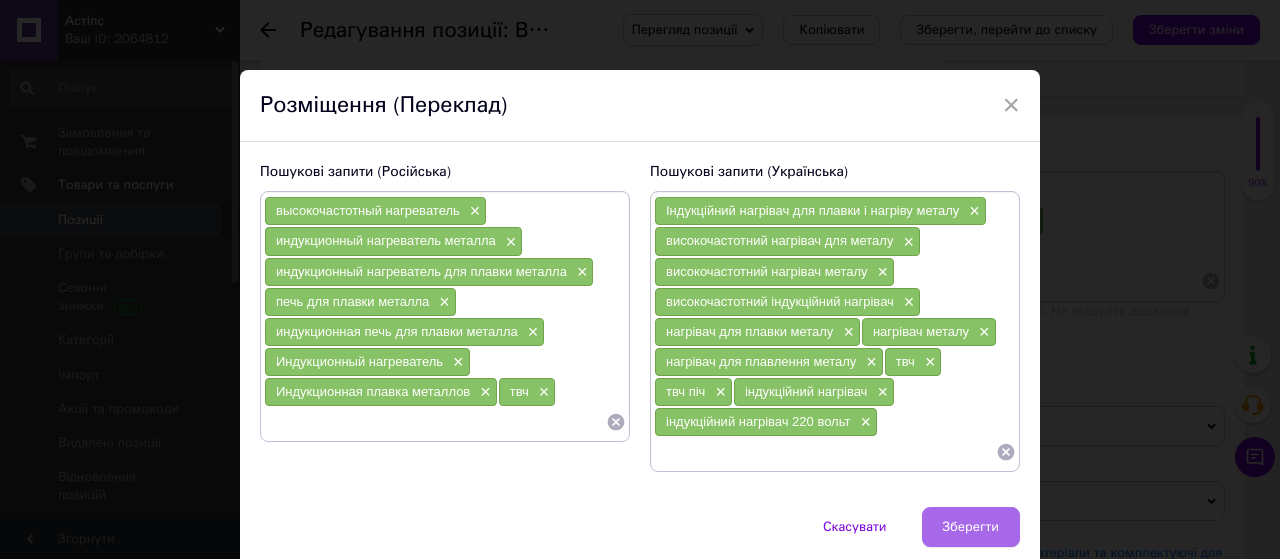 click on "Зберегти" at bounding box center [971, 527] 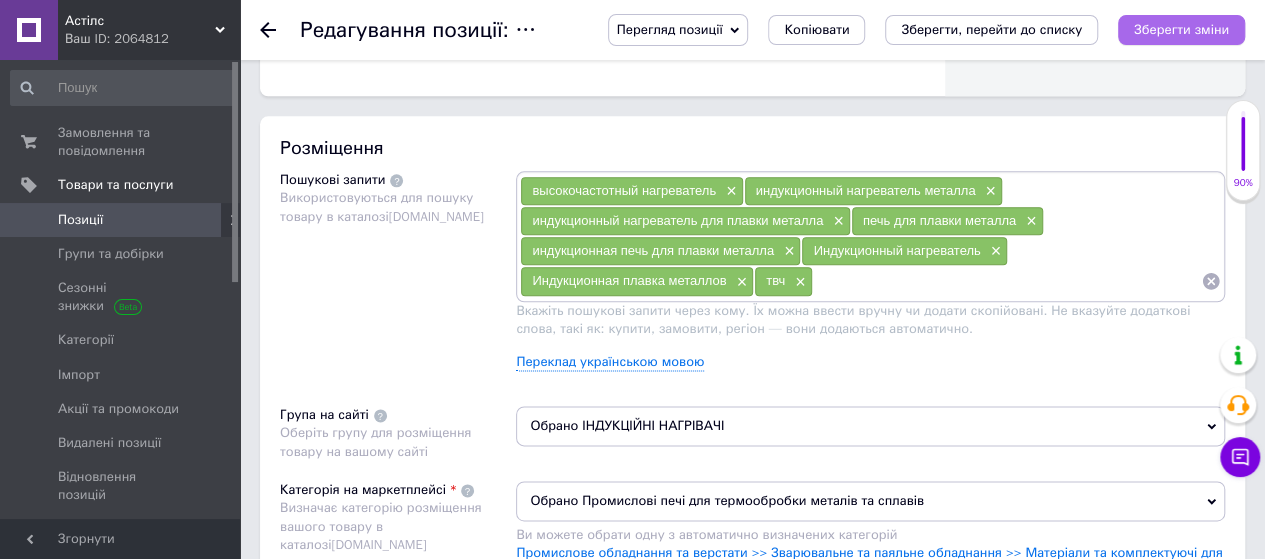 click on "Зберегти зміни" at bounding box center (1181, 30) 